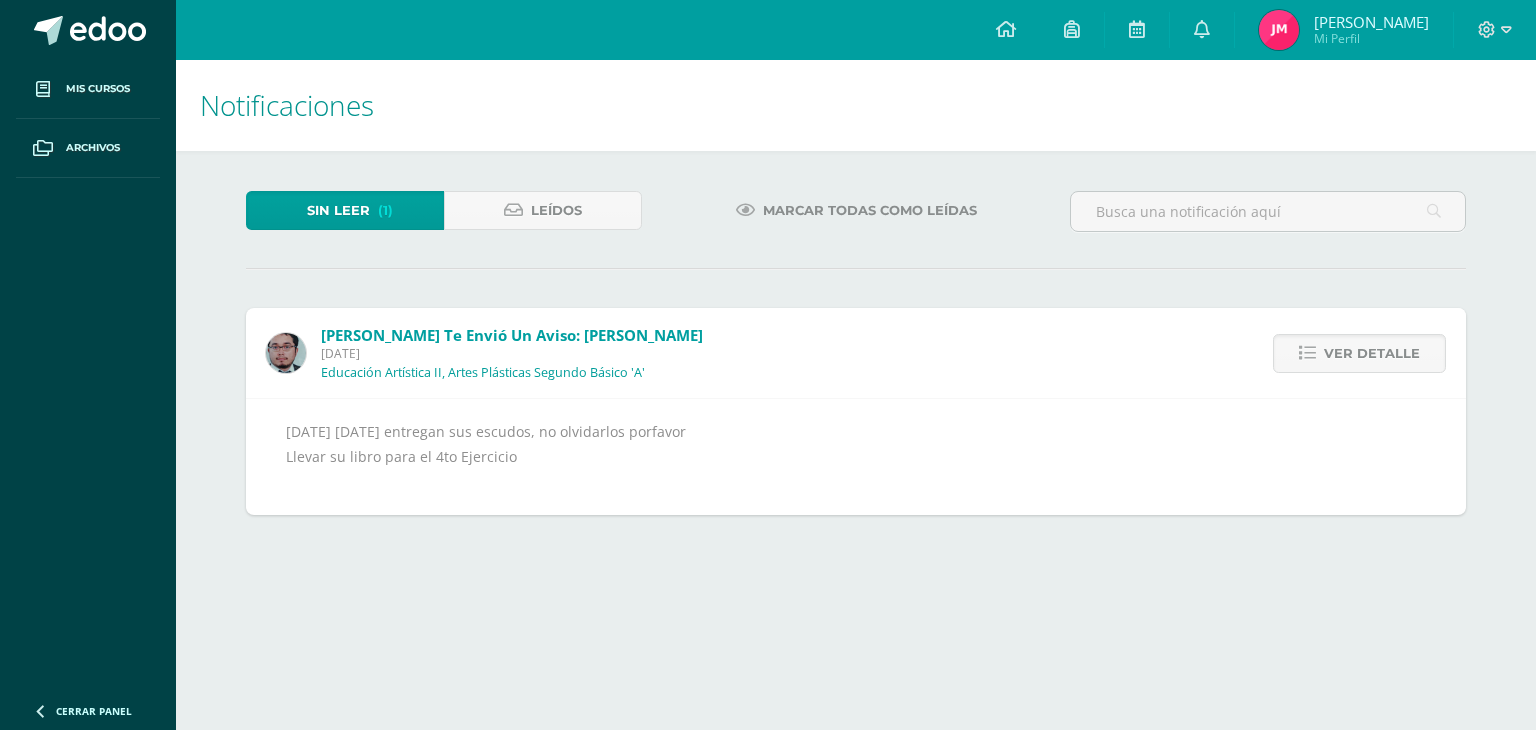 scroll, scrollTop: 0, scrollLeft: 0, axis: both 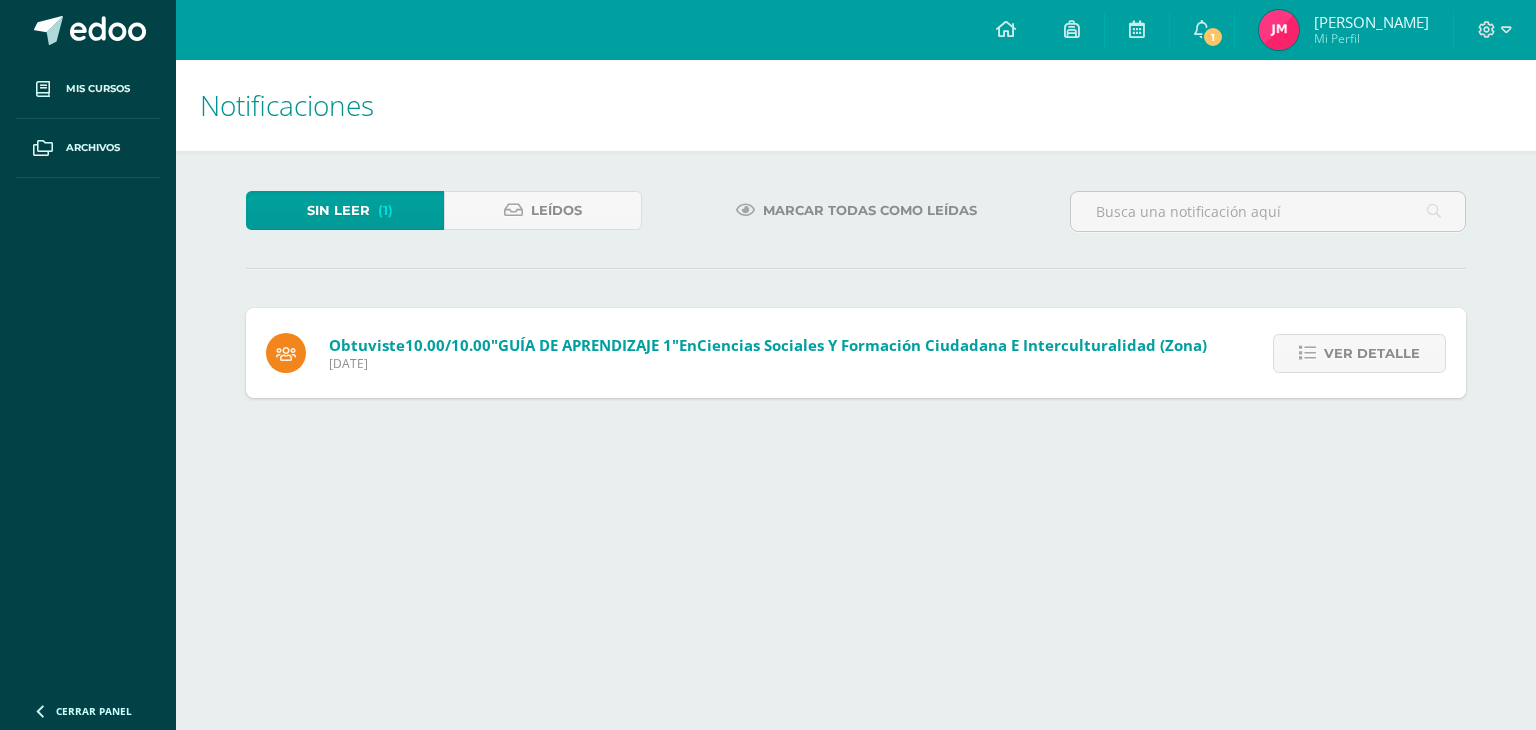 click on "Ver detalle" at bounding box center [1354, 353] 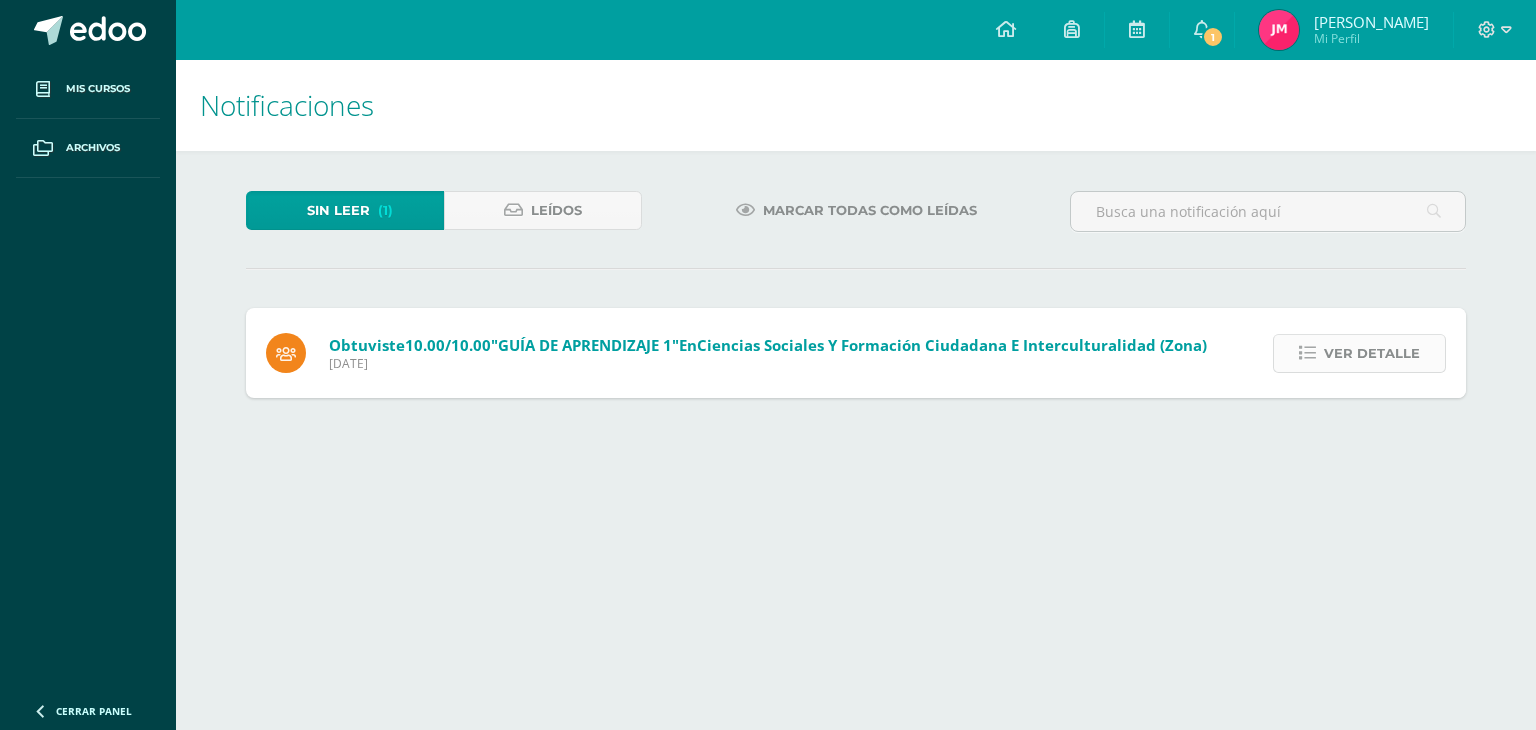 click on "Ver detalle" at bounding box center [1372, 353] 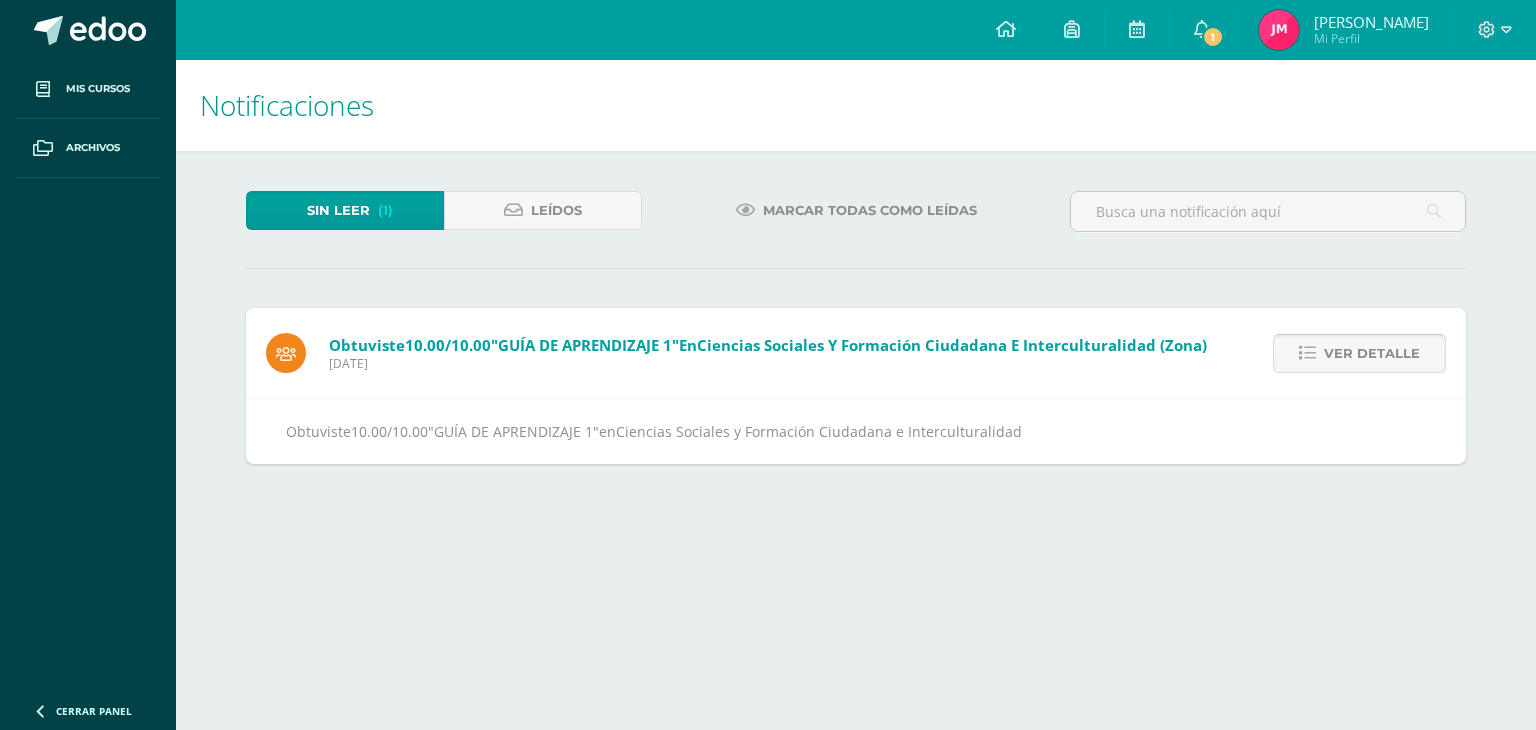 click on "Ver detalle" at bounding box center [1372, 353] 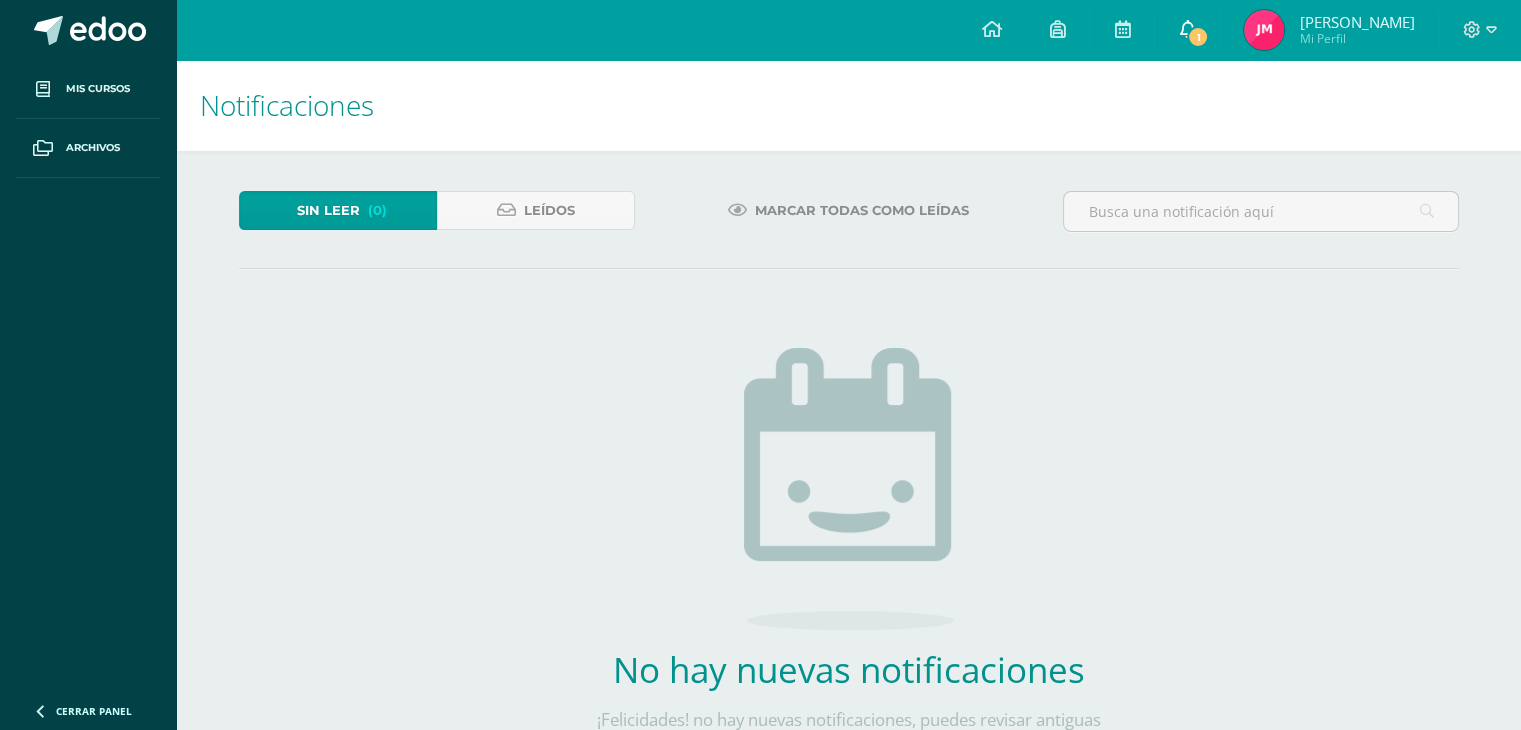 click on "1" at bounding box center [1187, 30] 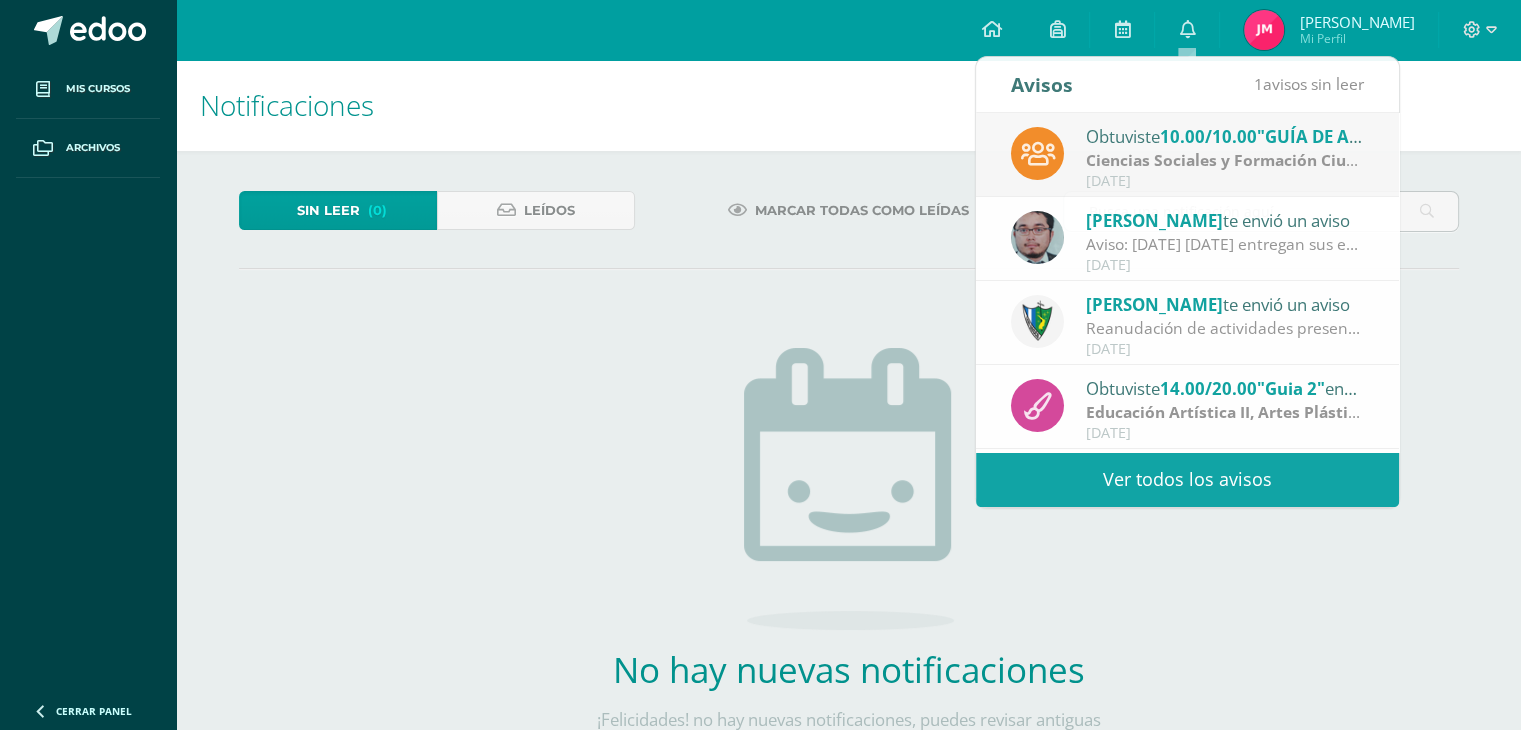 click at bounding box center [849, 489] 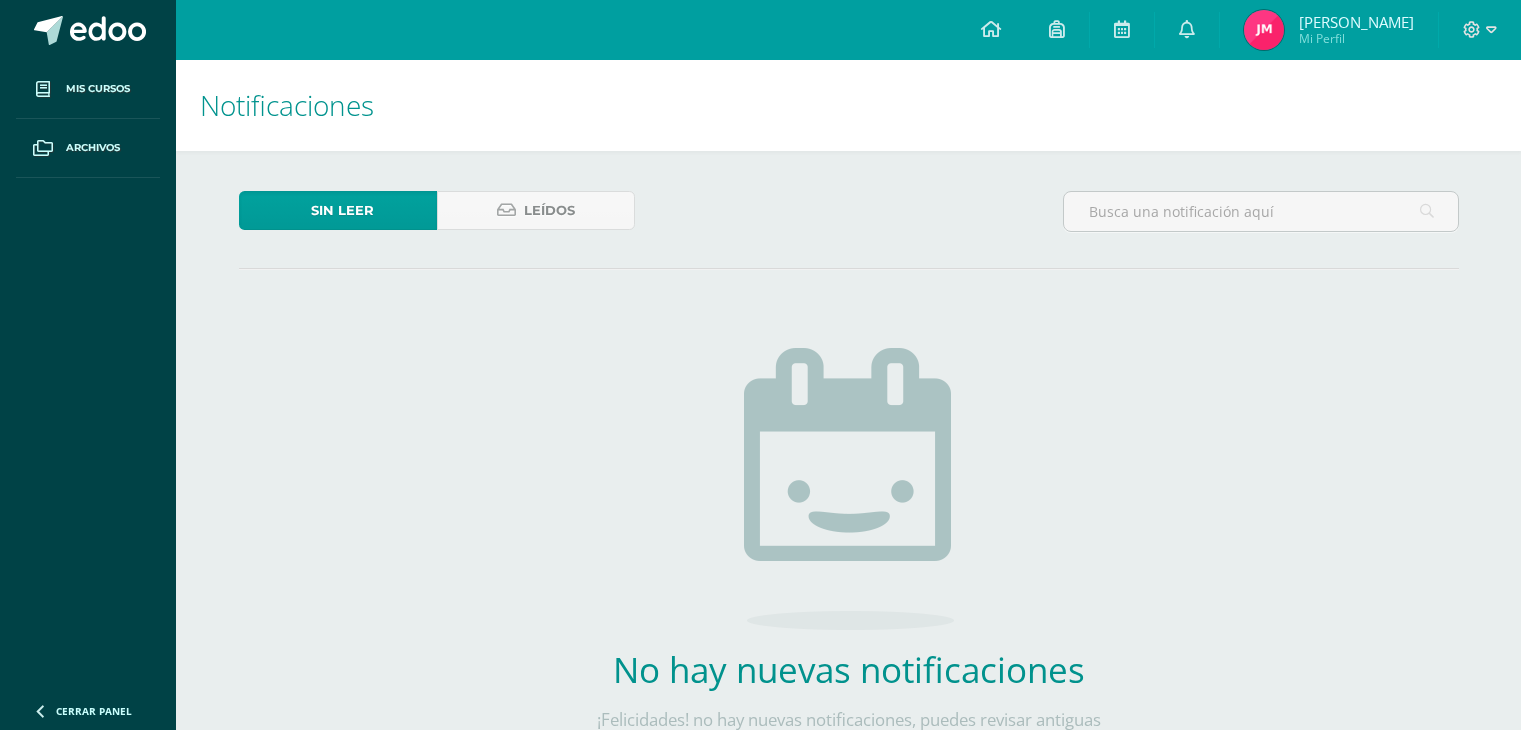 scroll, scrollTop: 0, scrollLeft: 0, axis: both 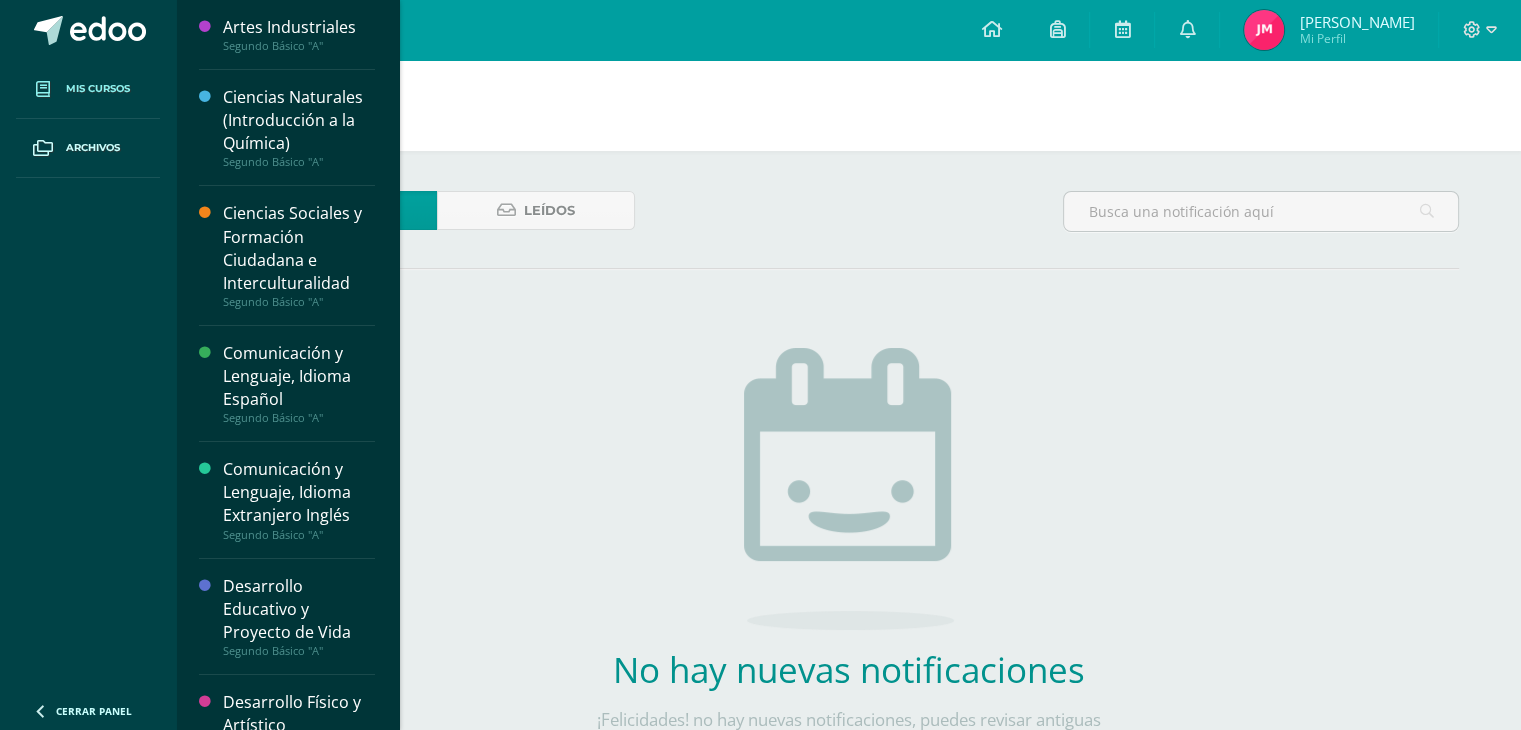 click on "Mis cursos" at bounding box center (88, 89) 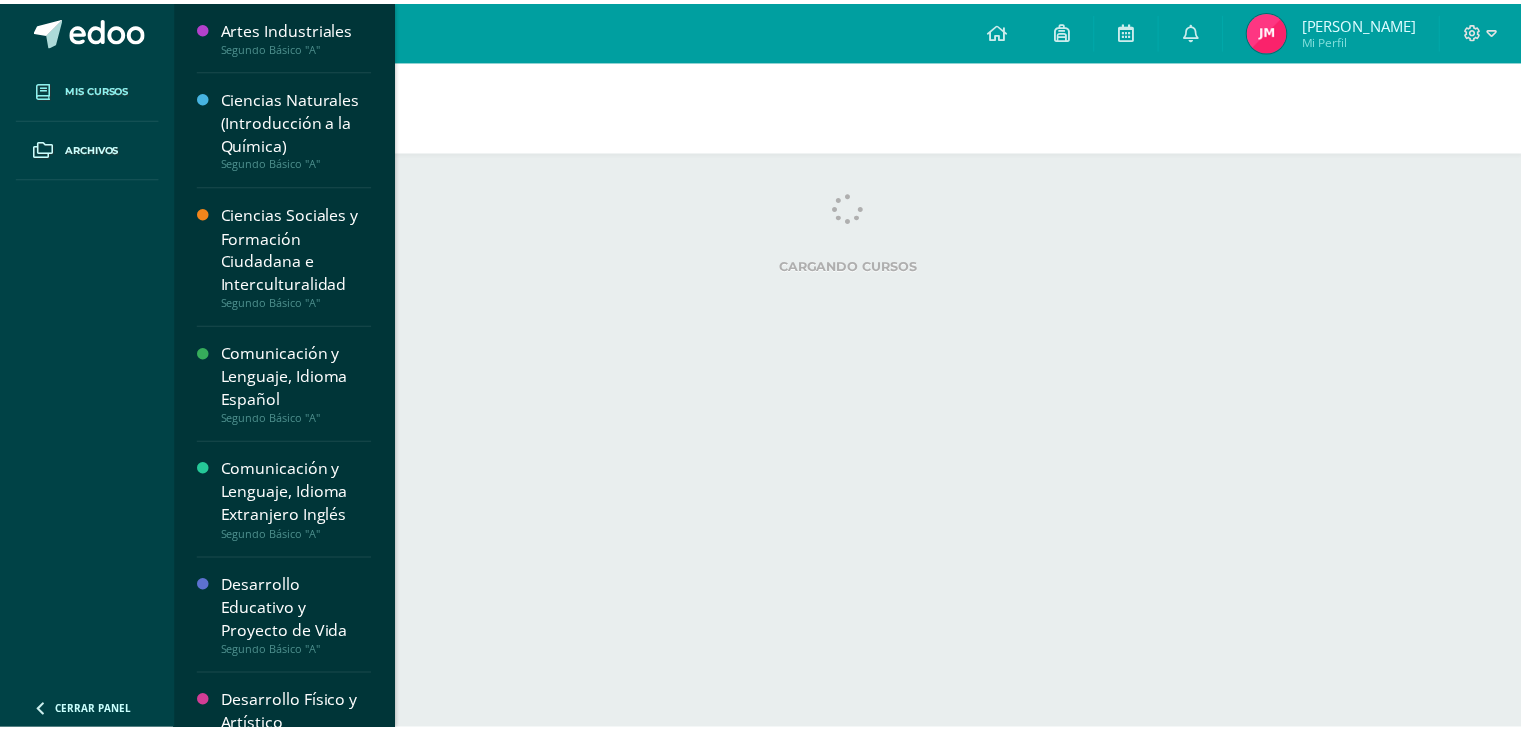 scroll, scrollTop: 0, scrollLeft: 0, axis: both 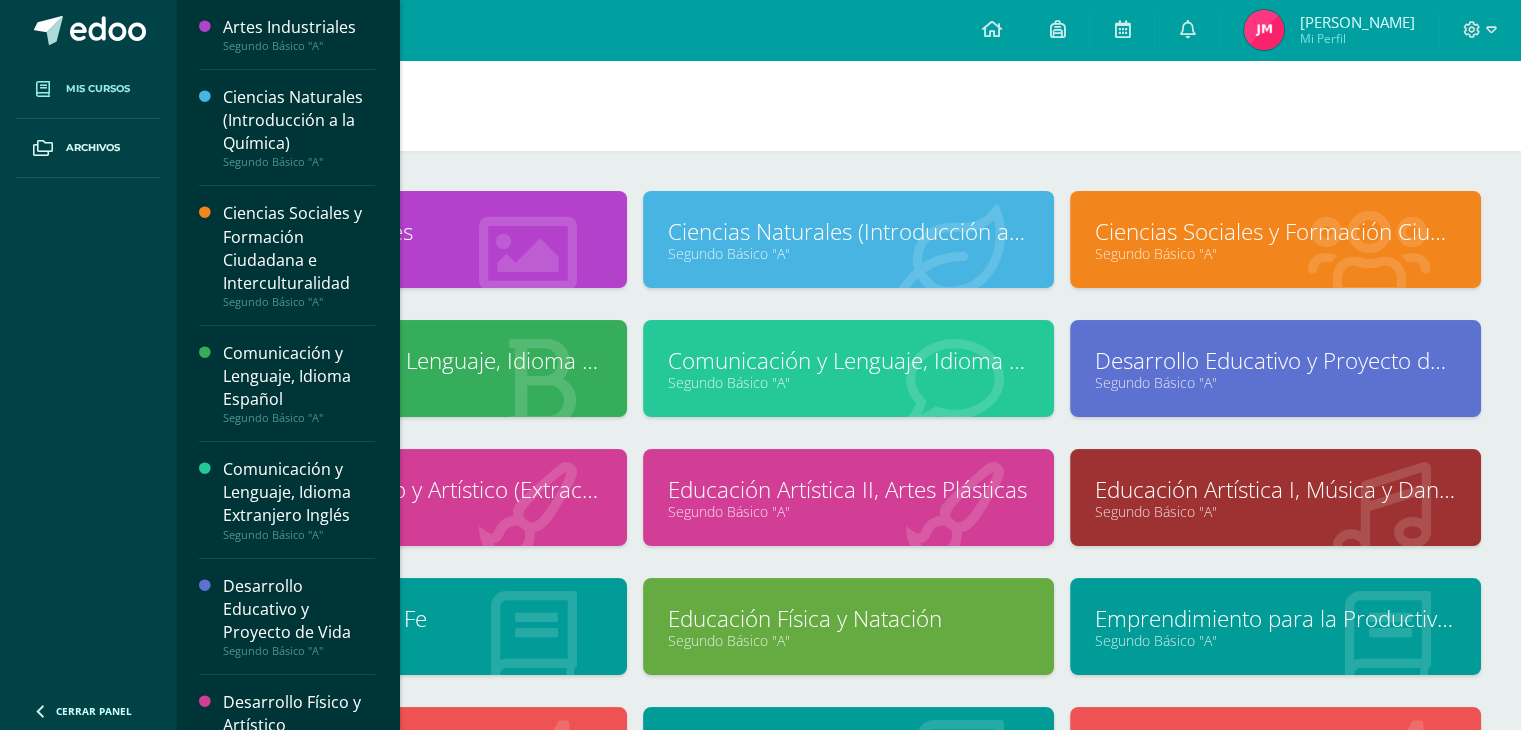 click on "Ciencias Naturales (Introducción a la Química)" at bounding box center (299, 120) 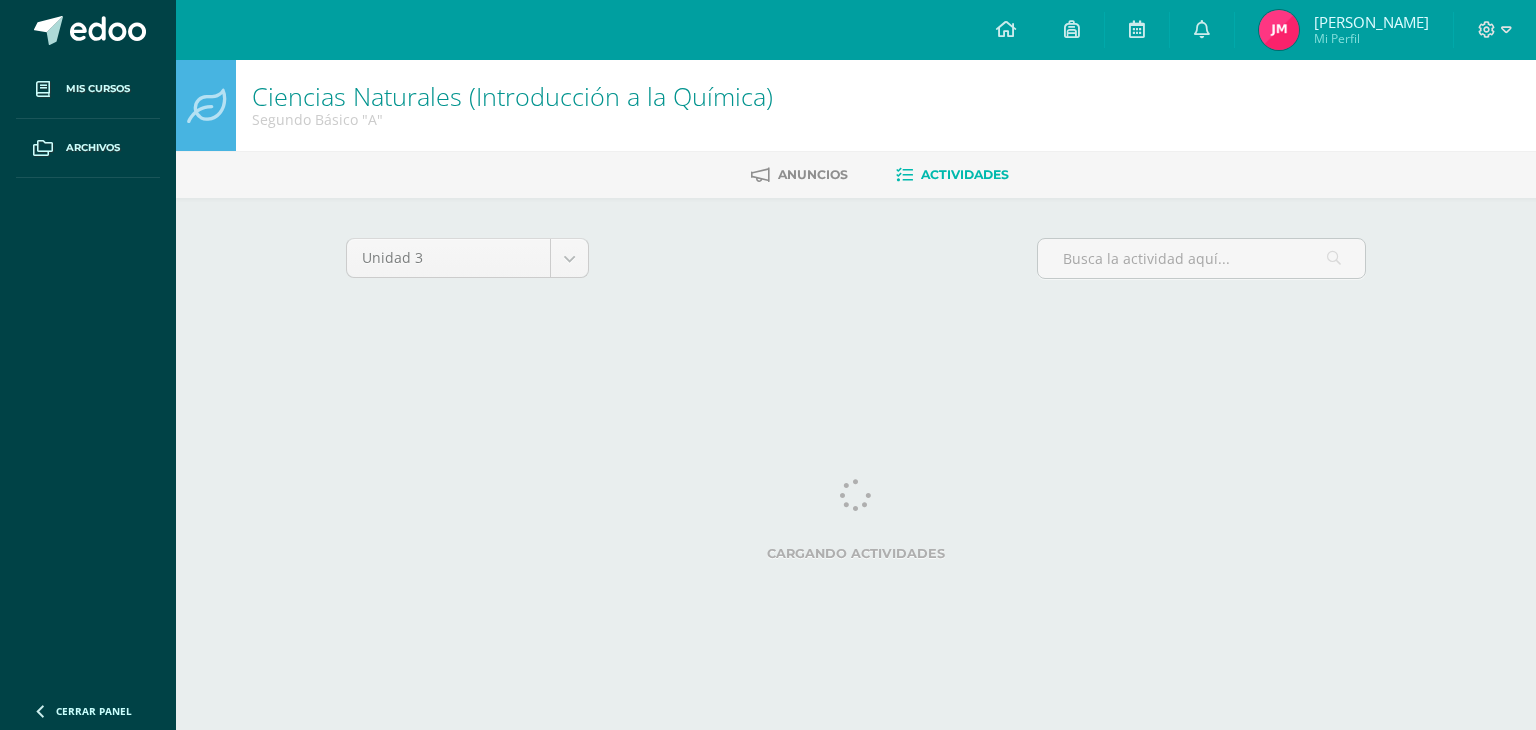 scroll, scrollTop: 0, scrollLeft: 0, axis: both 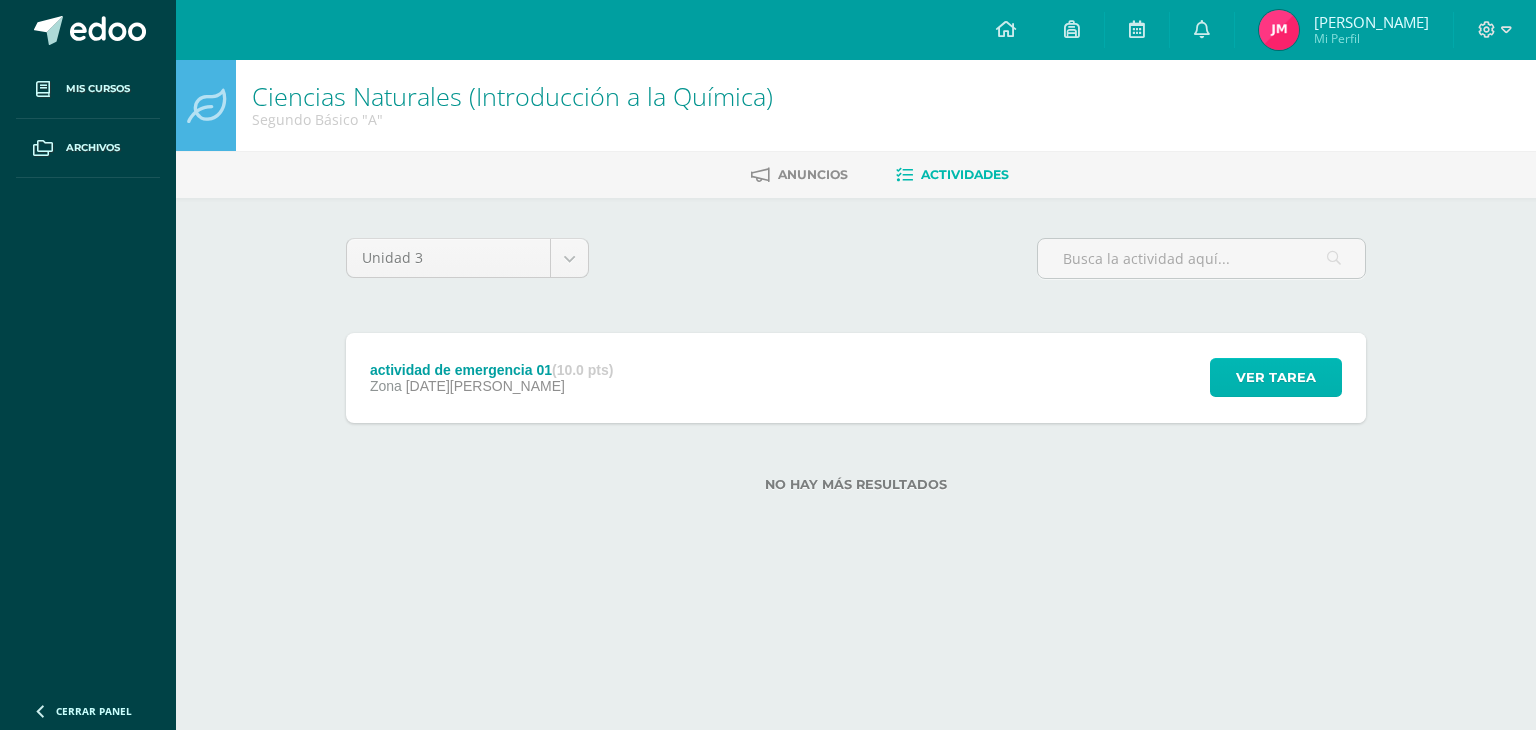 click on "Ver tarea" at bounding box center [1276, 377] 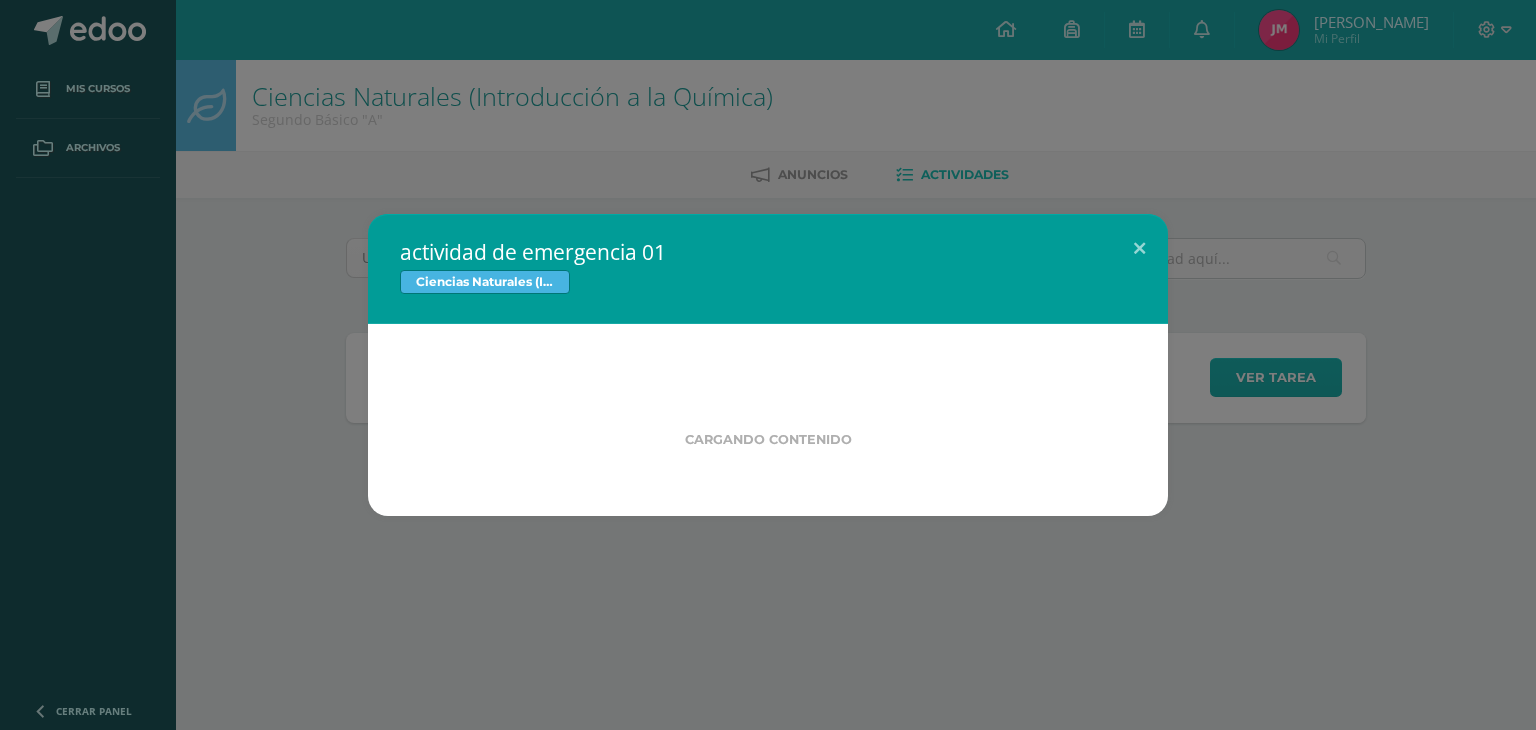 click on "actividad de emergencia 01
Ciencias Naturales (Introducción a la Química)
Cargando contenido" at bounding box center [768, 365] 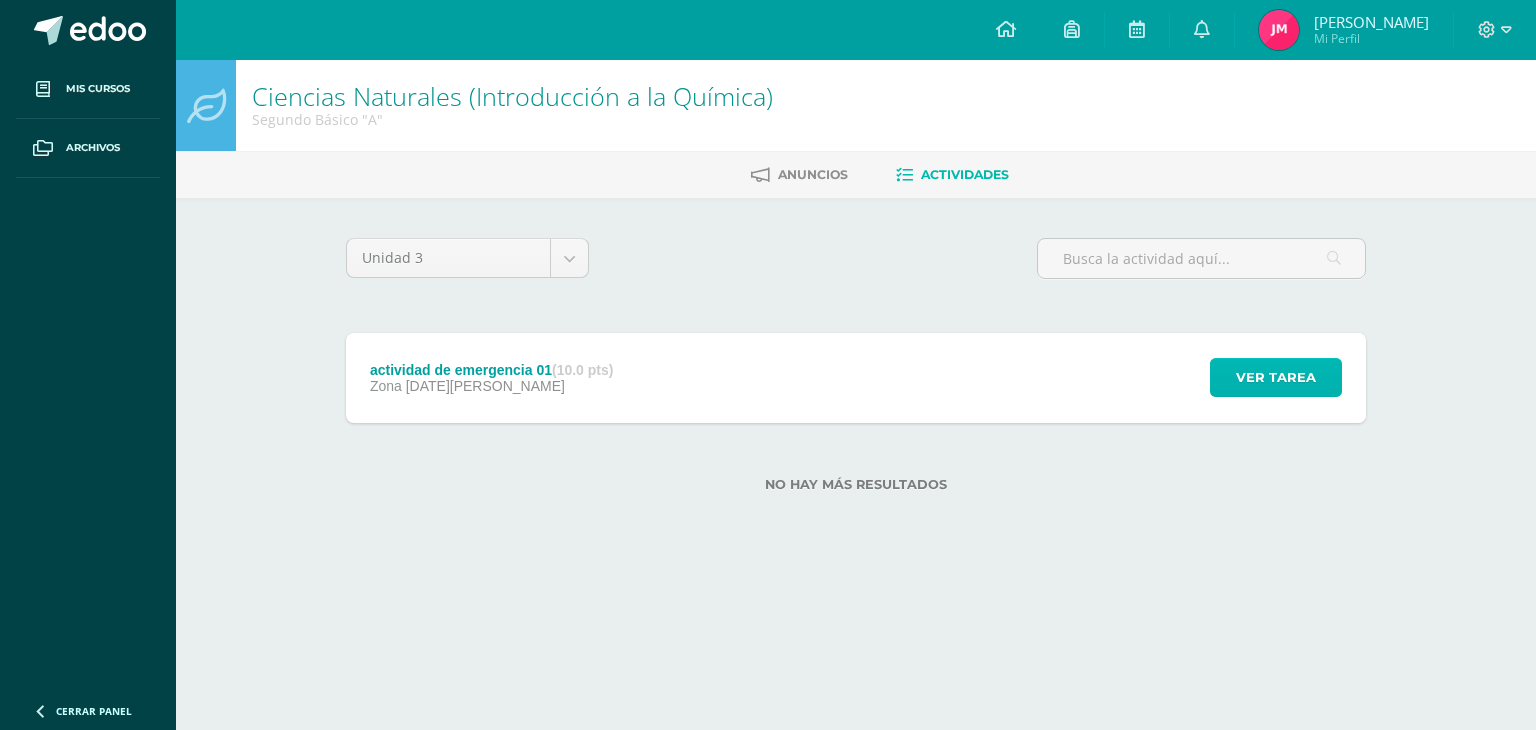 click on "Ver tarea" at bounding box center (1276, 377) 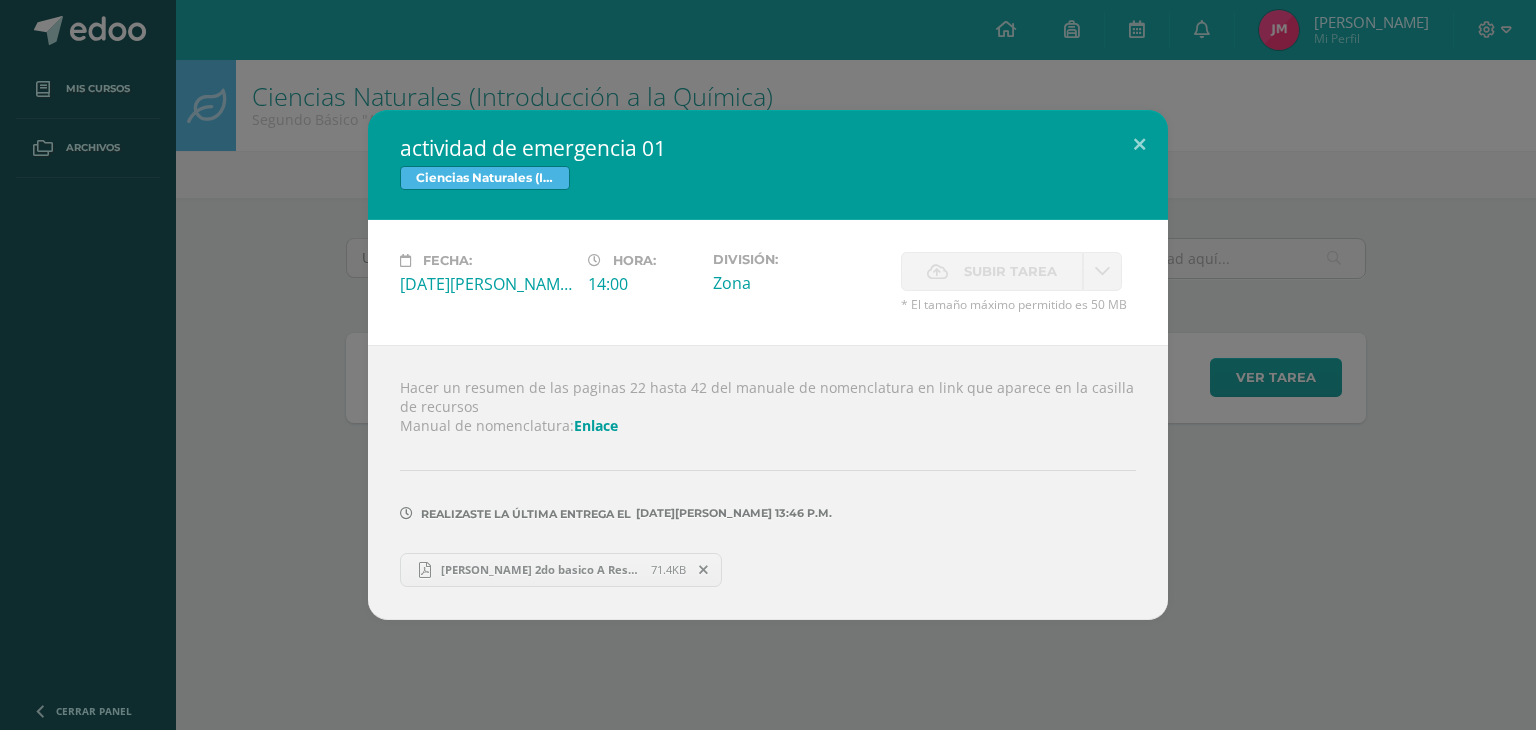 click on "actividad de emergencia 01
Ciencias Naturales (Introducción a la Química)
Fecha:
Miércoles 09 de Julio
Hora:
14:00
División:
Cancelar" at bounding box center [768, 364] 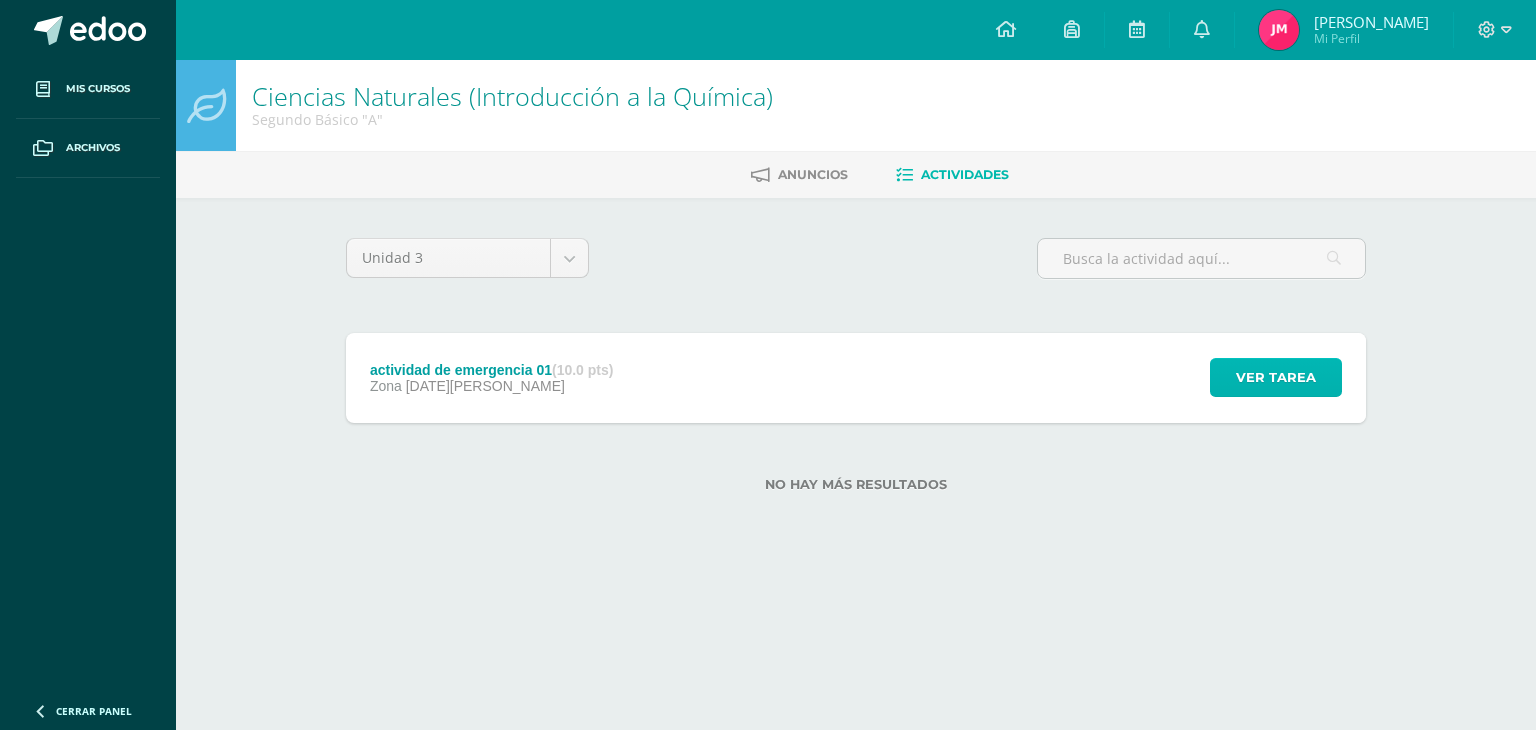 click on "Ver tarea" at bounding box center [1276, 377] 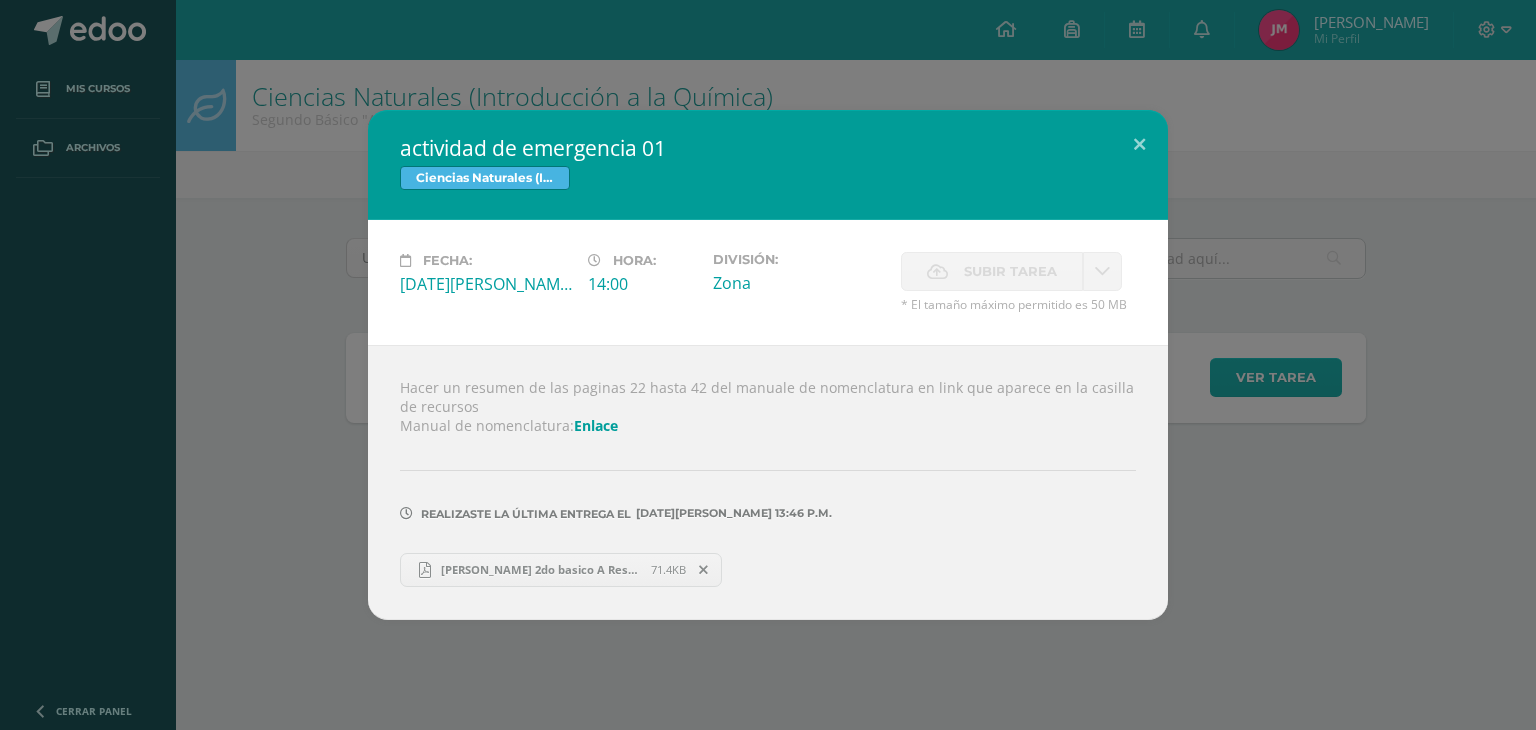 click on "actividad de emergencia 01
Ciencias Naturales (Introducción a la Química)
Fecha:
Miércoles 09 de Julio
Hora:
14:00
División:
Cancelar" at bounding box center (768, 364) 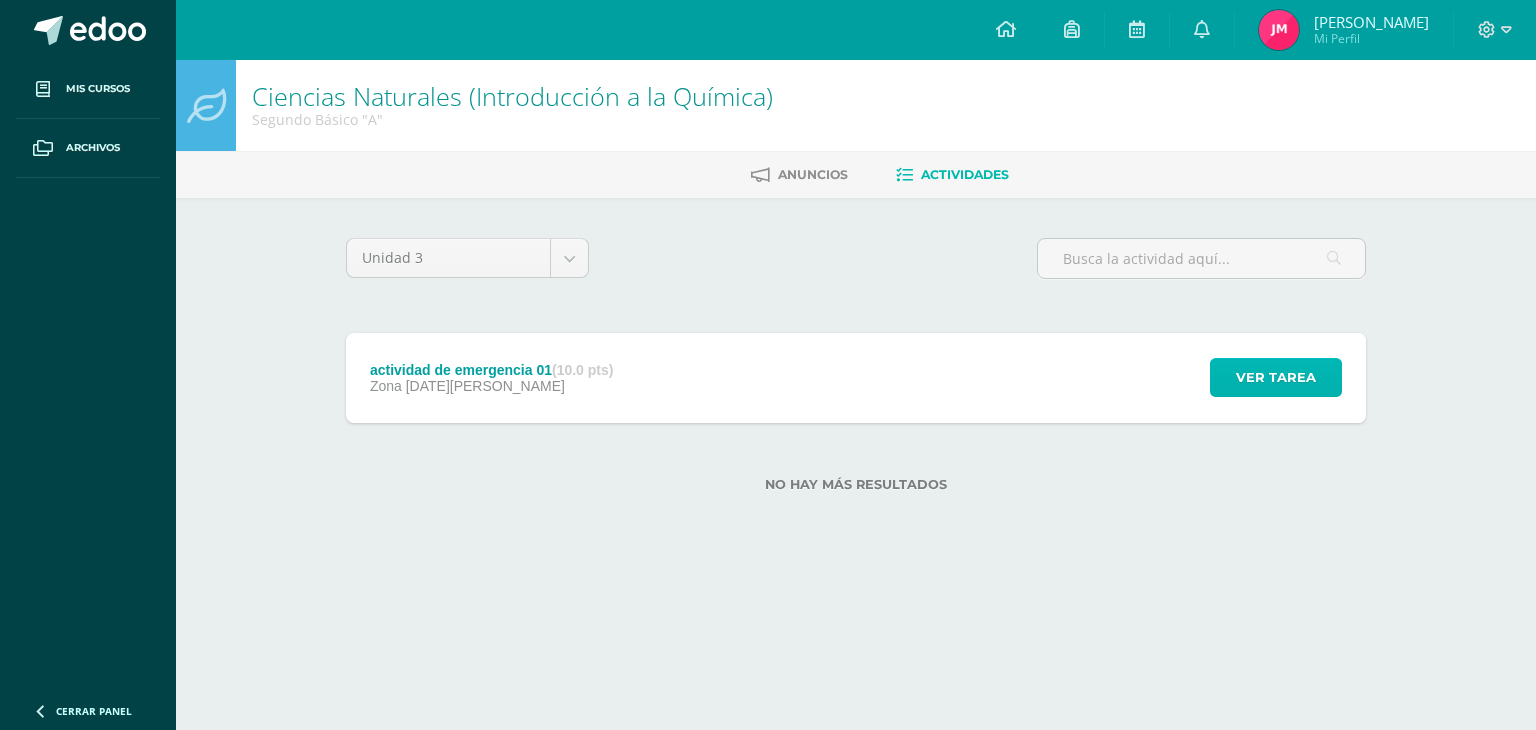 type 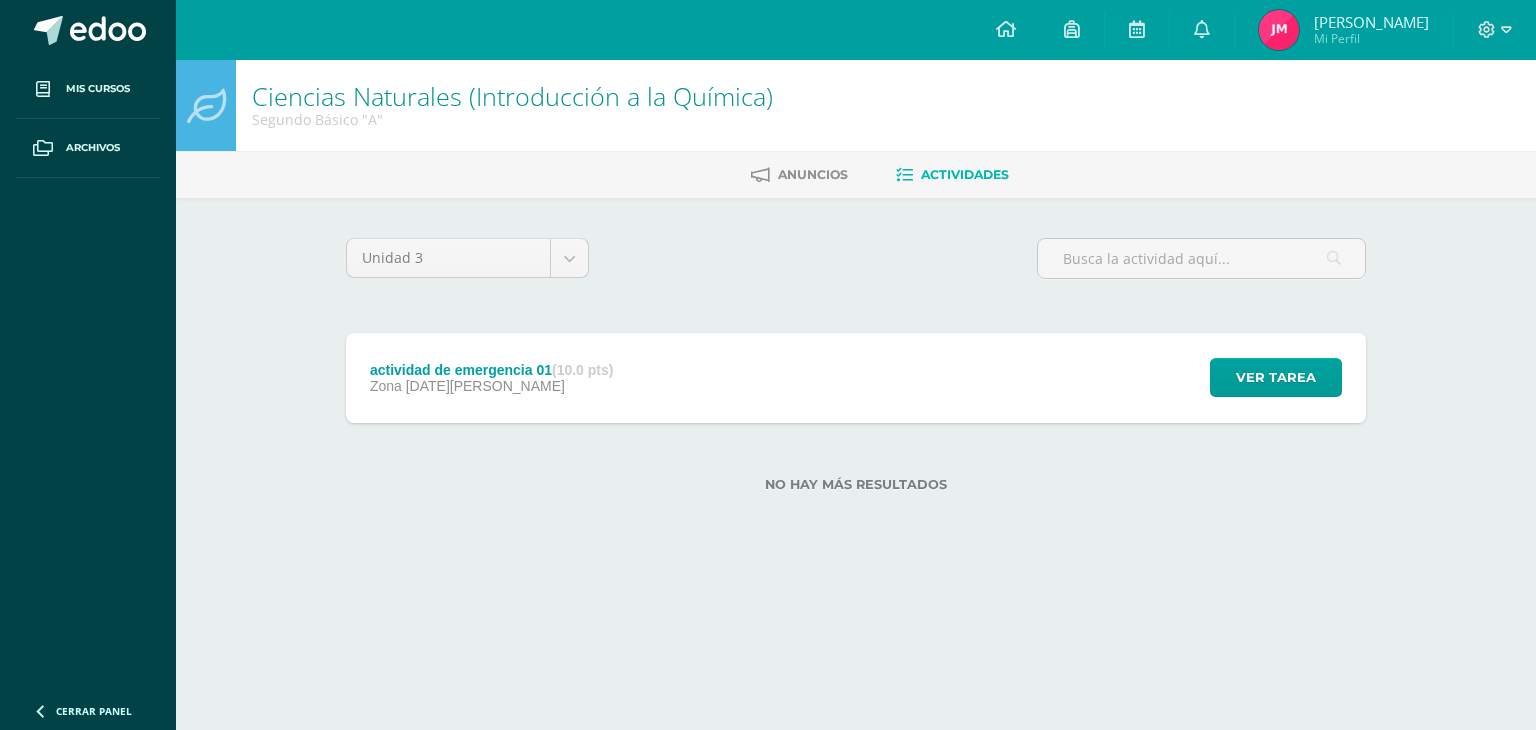 click on "No hay más resultados" at bounding box center [856, 469] 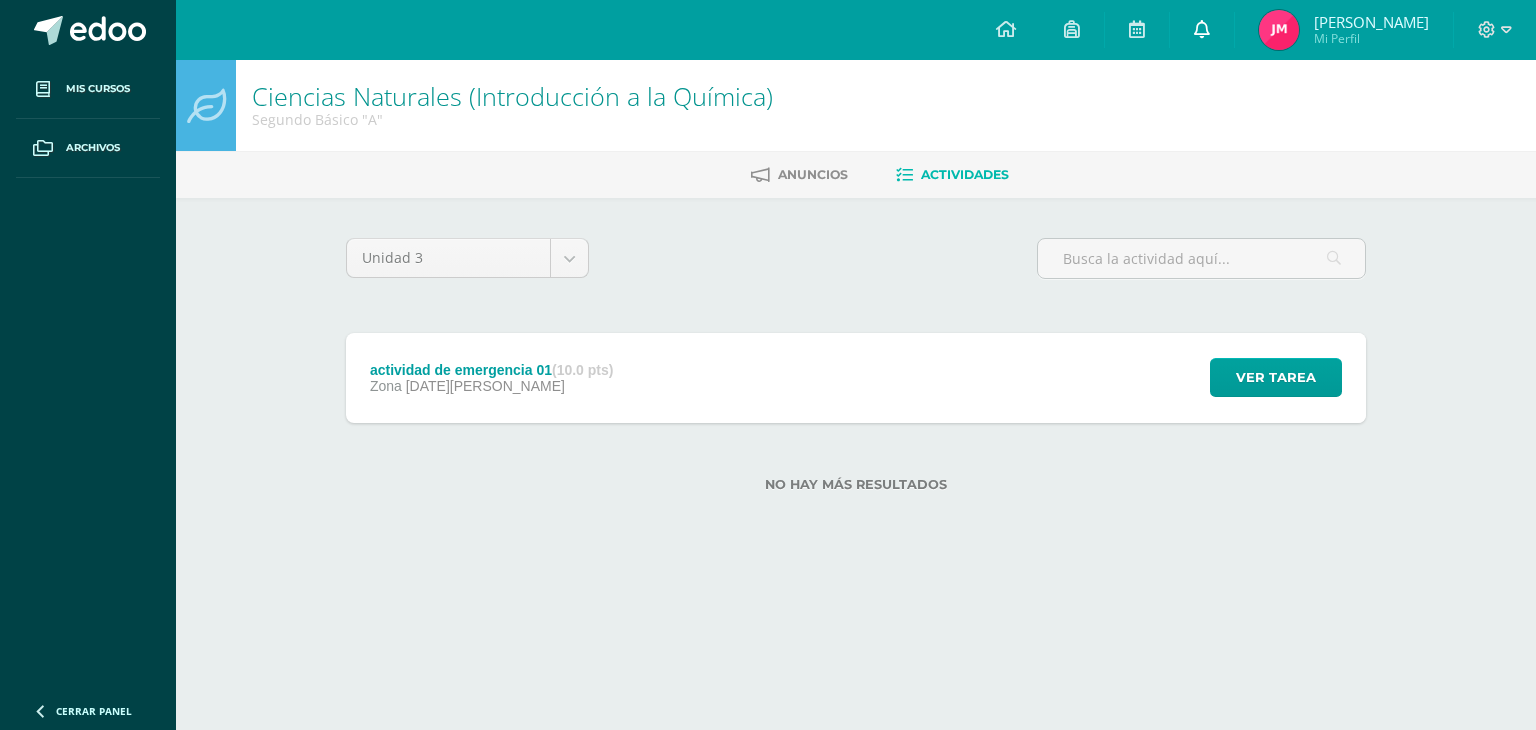click at bounding box center (1202, 29) 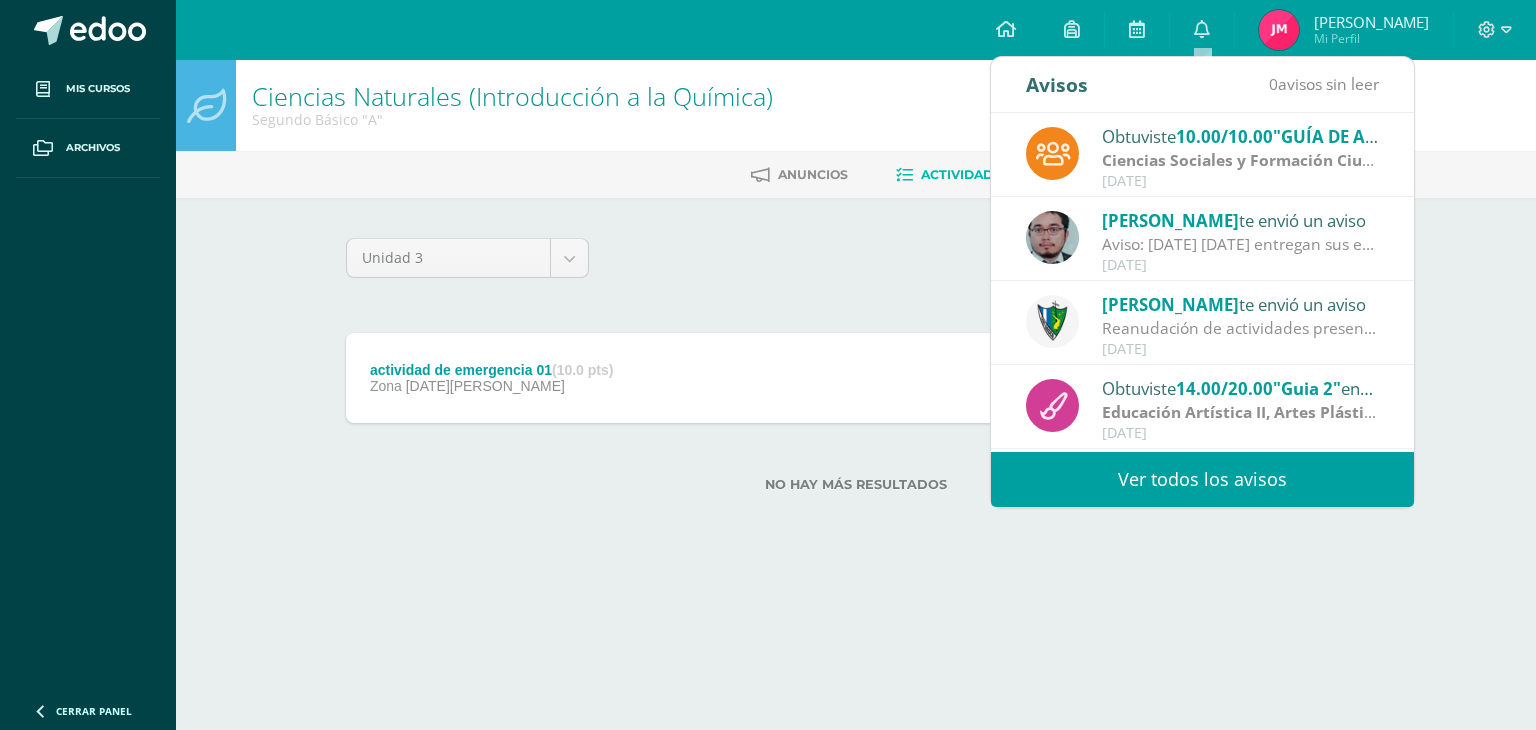 click on "Ver todos los avisos" at bounding box center [1202, 479] 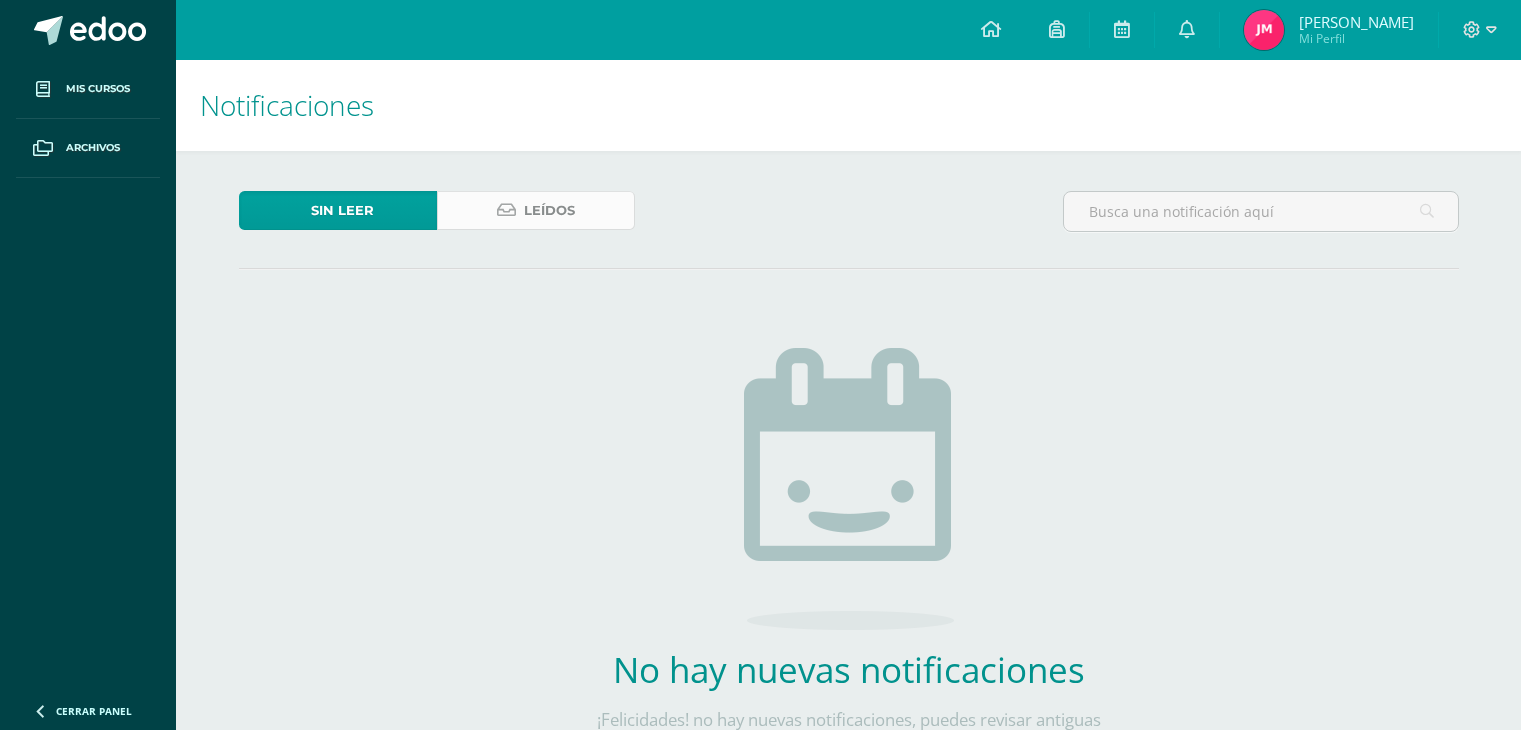 scroll, scrollTop: 0, scrollLeft: 0, axis: both 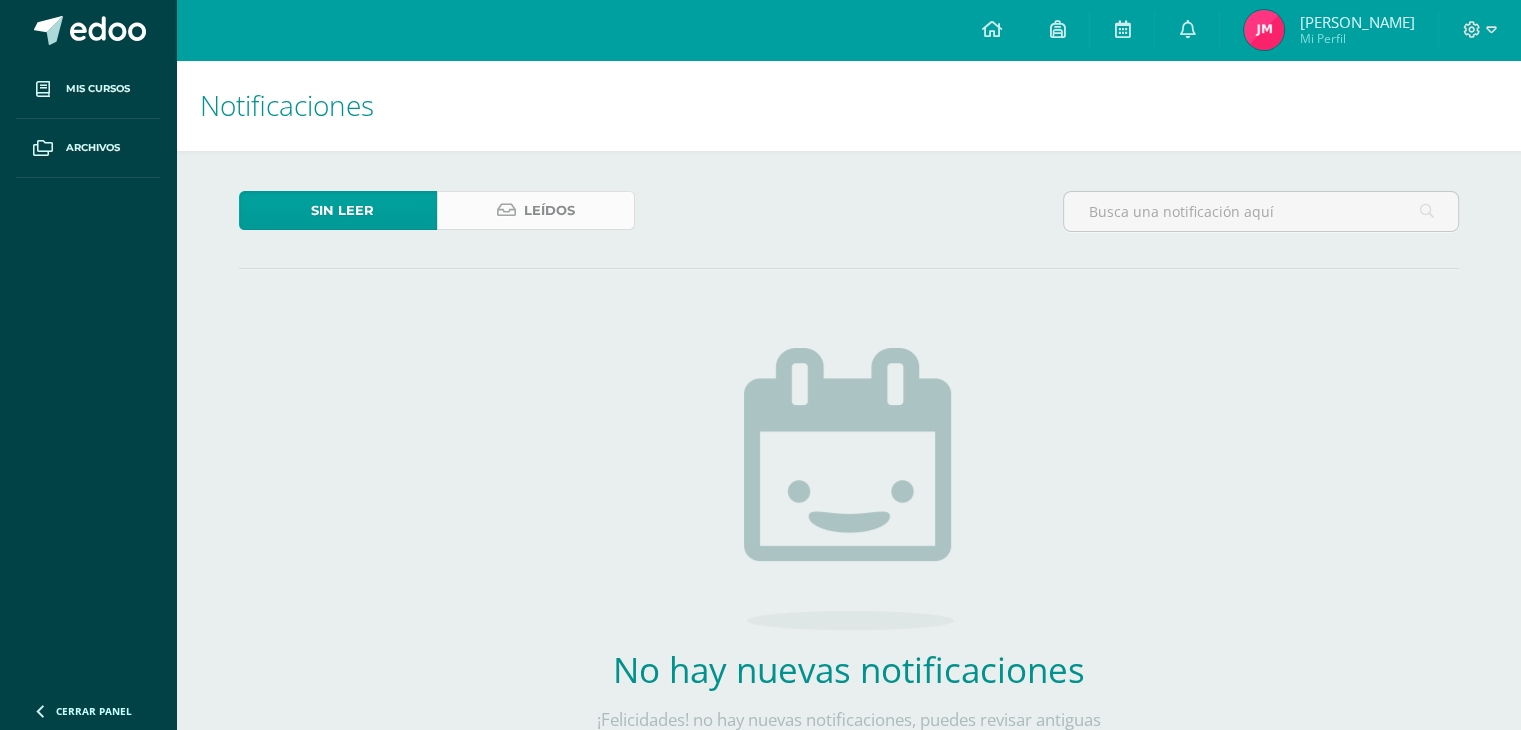 click on "Leídos" at bounding box center [536, 210] 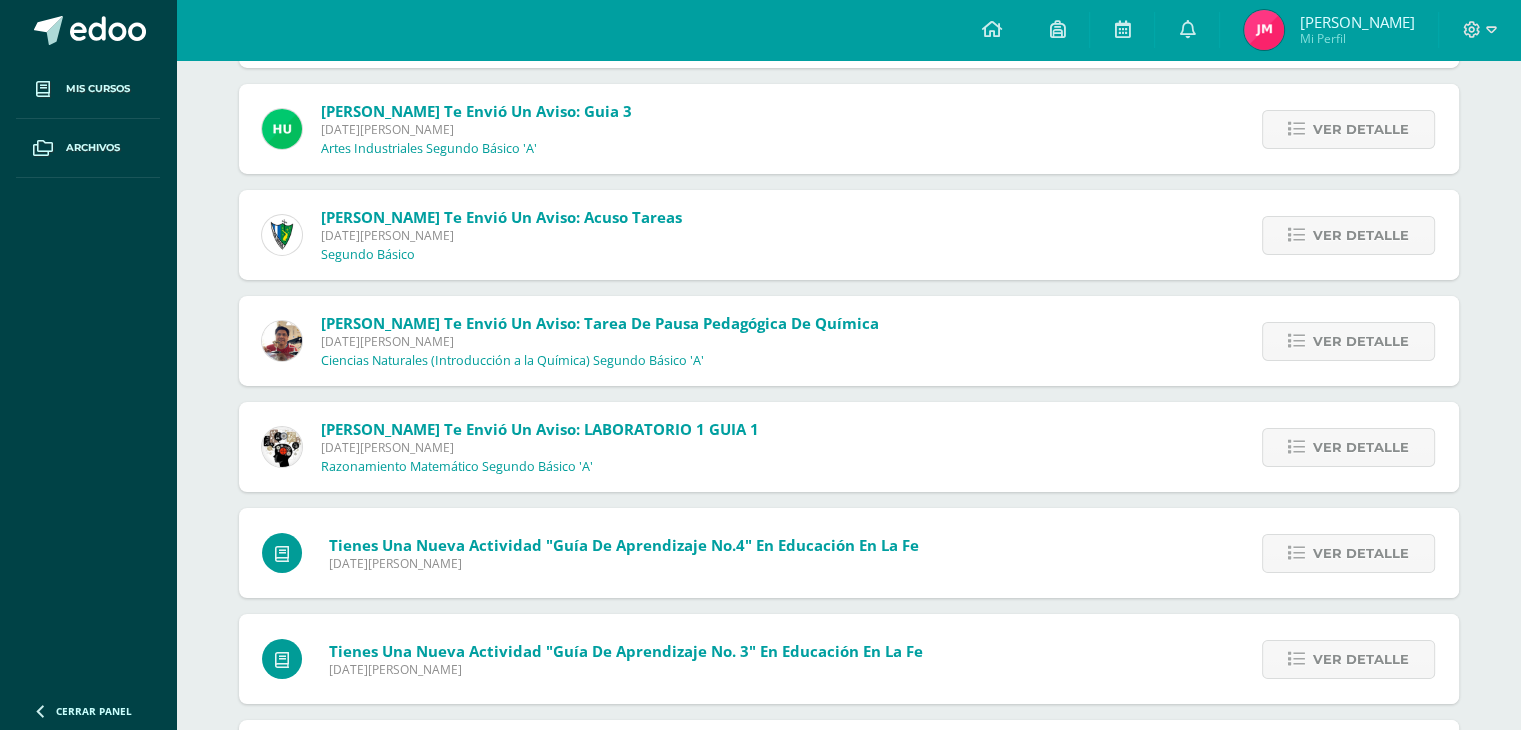 scroll, scrollTop: 7058, scrollLeft: 0, axis: vertical 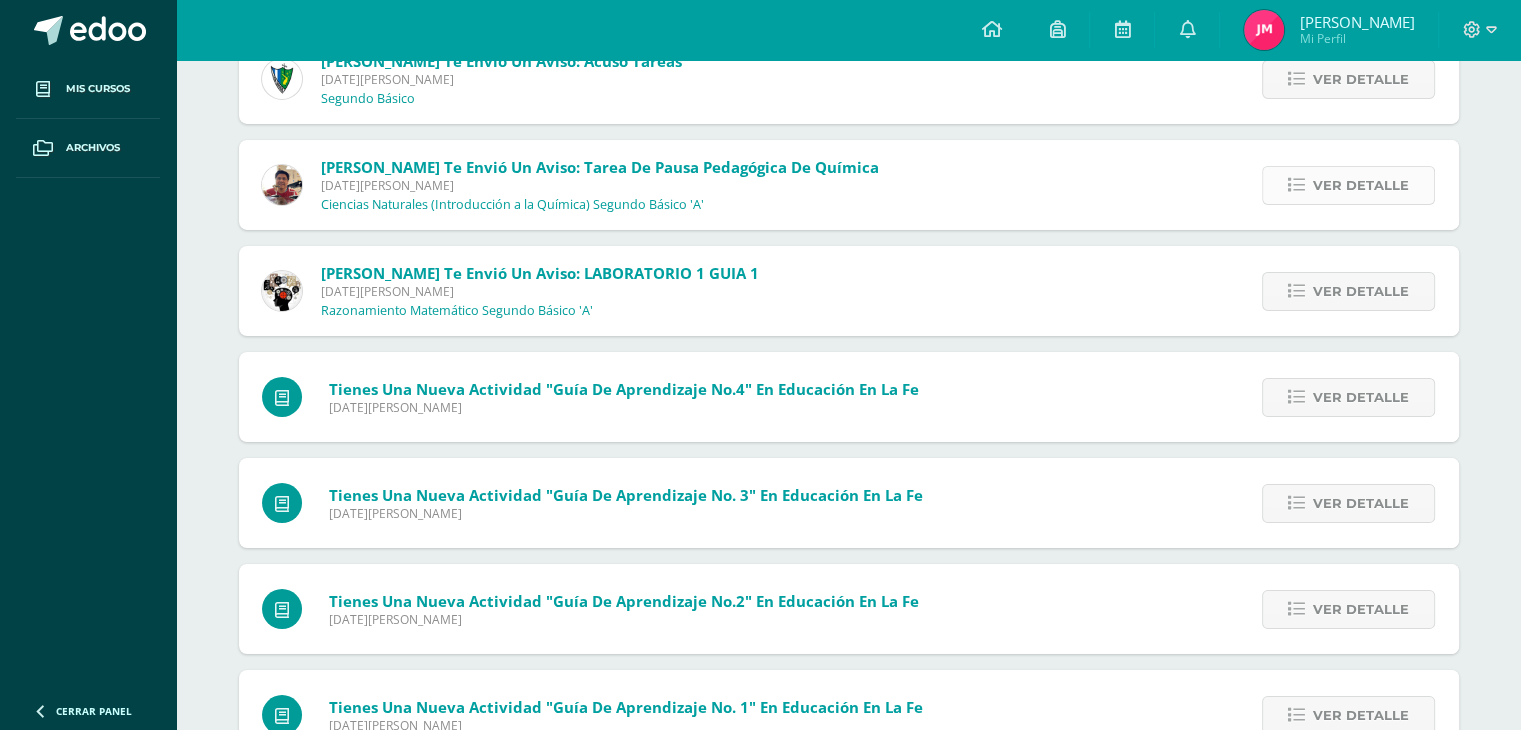 click on "Ver detalle" at bounding box center [1348, 185] 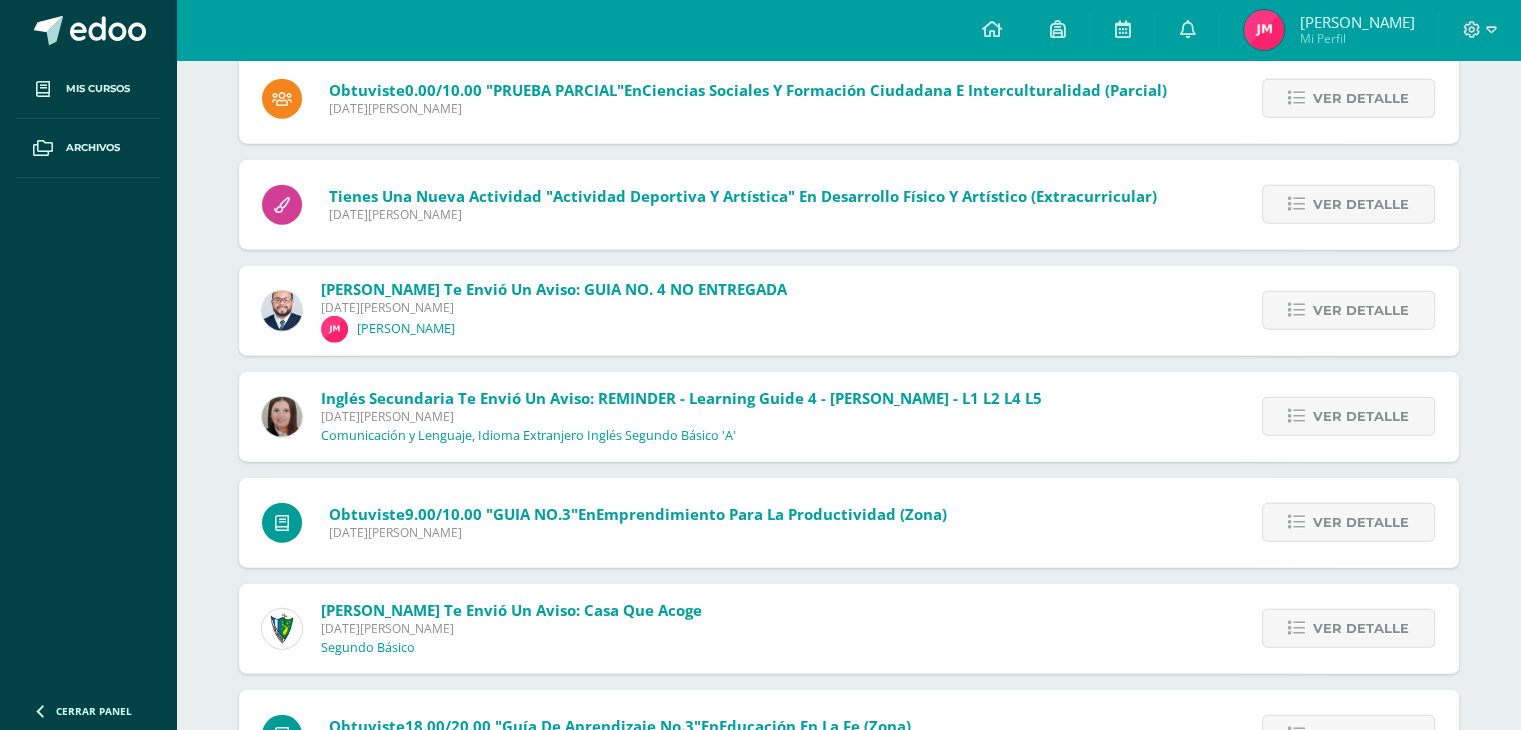 scroll, scrollTop: 20381, scrollLeft: 0, axis: vertical 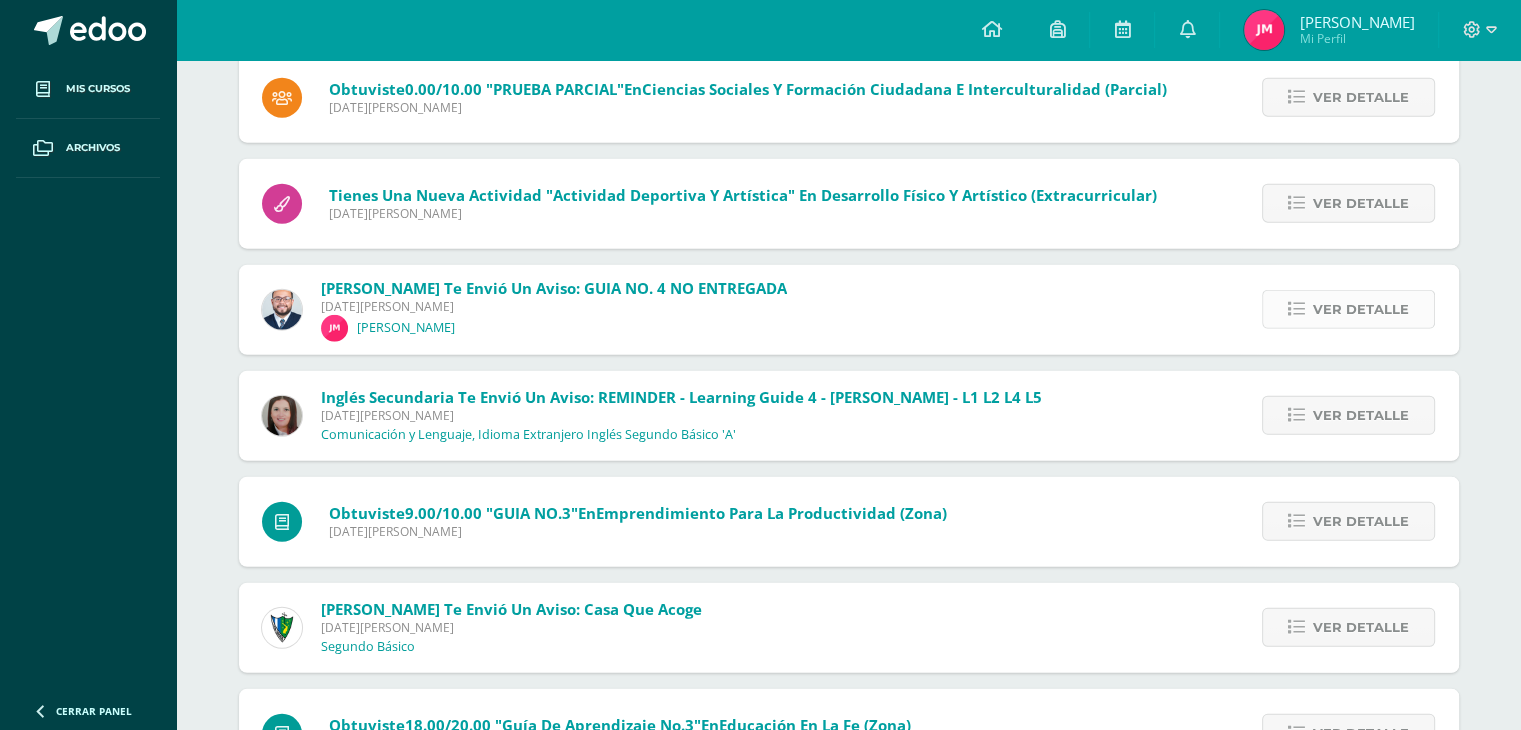 click on "Ver detalle" at bounding box center (1361, 309) 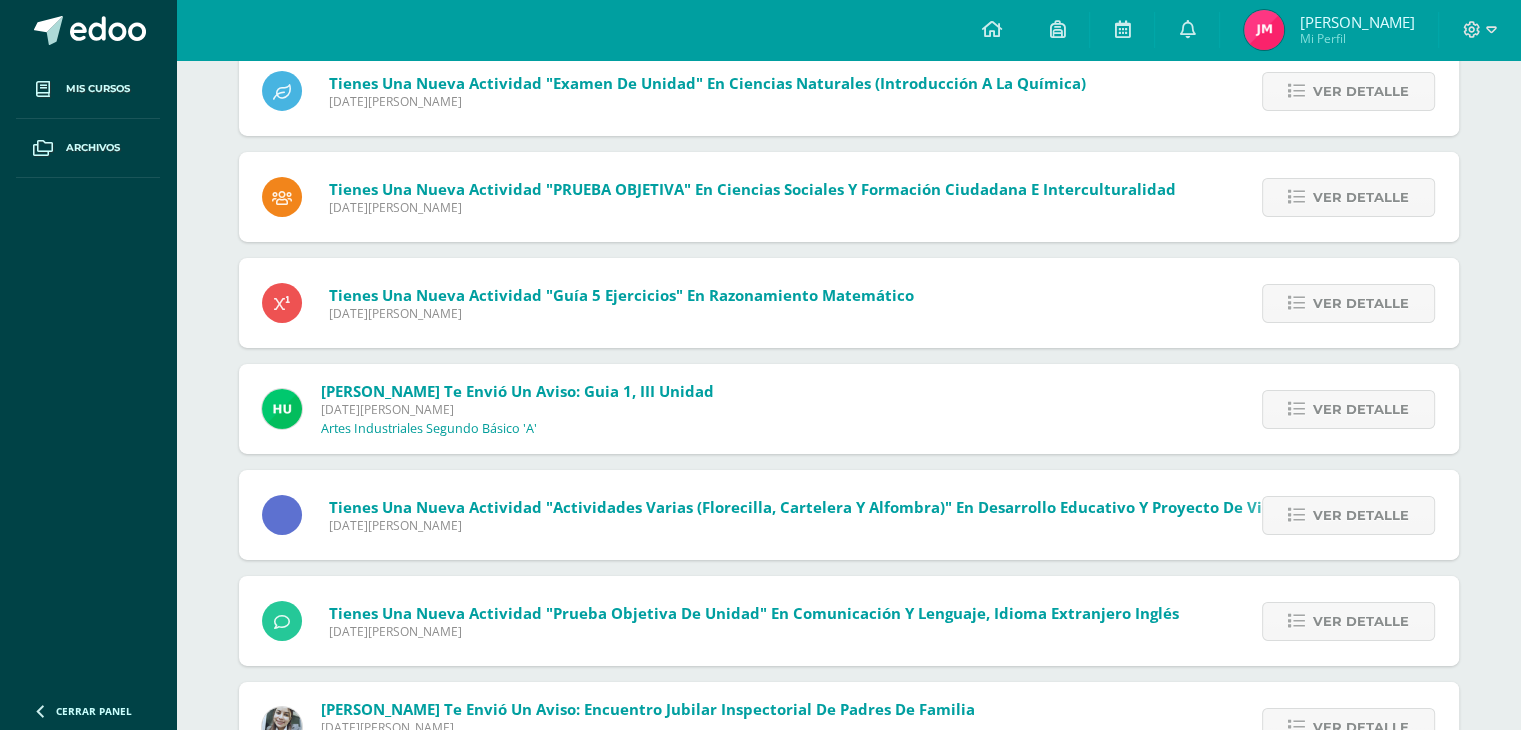 scroll, scrollTop: 14251, scrollLeft: 0, axis: vertical 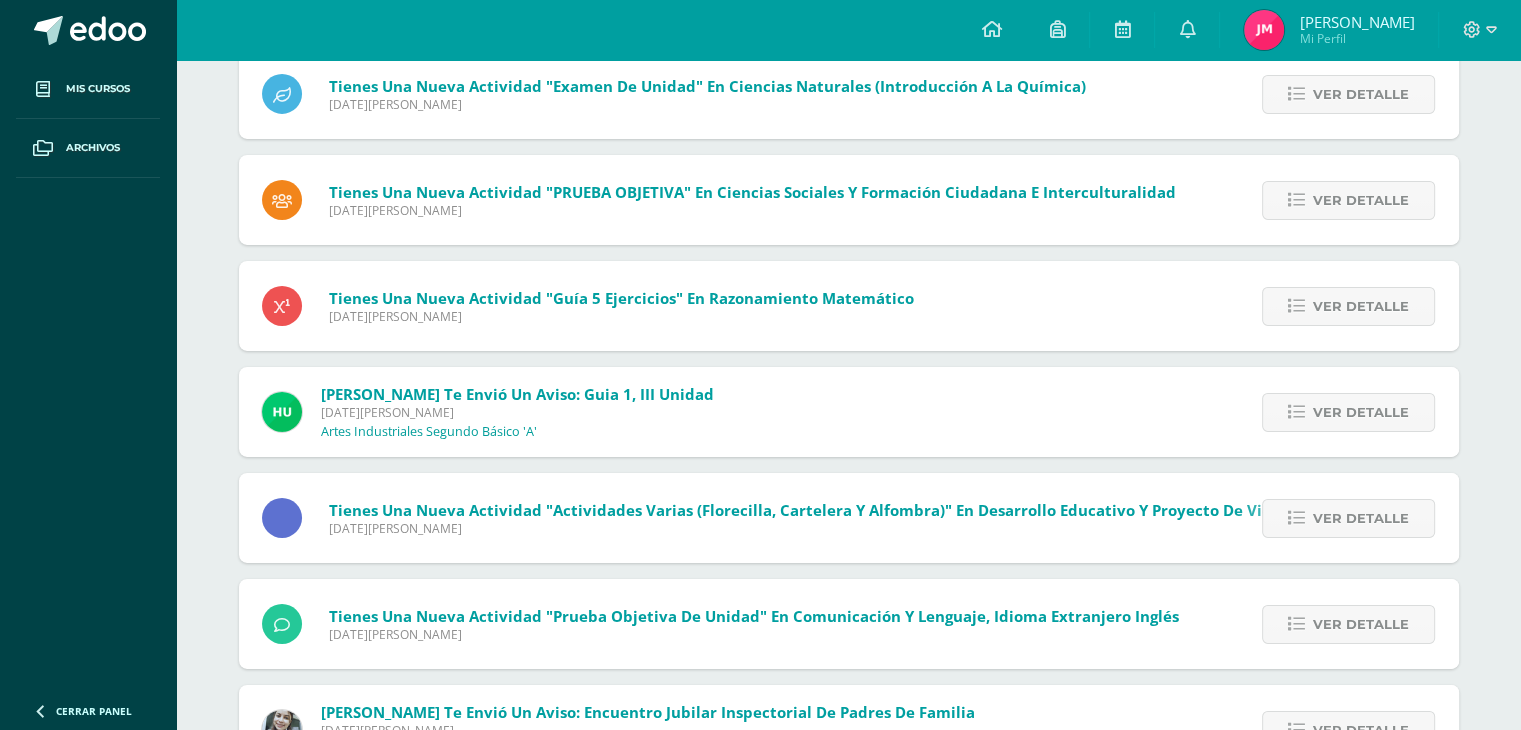 click on "[PERSON_NAME] te envió un aviso: Guia 1, III unidad
[DATE][PERSON_NAME]
Artes Industriales Segundo Básico 'A'
Ver detalle
Buena tarde jóvenes que [GEOGRAPHIC_DATA][PERSON_NAME] y [PERSON_NAME] les bendigan. Por este medio les envío la Guía 1 correspondiente a la tercera unidad. Esta guía deben traerla impresa la próxima semana , si no pudieran imprimir la pueden realizar a mano. Esta guía se trabajara en clase. Nota: se envía en Word y PDF Saludos cordiales.
Archivo Adjunto
Archivo Adjunto" at bounding box center [849, 412] 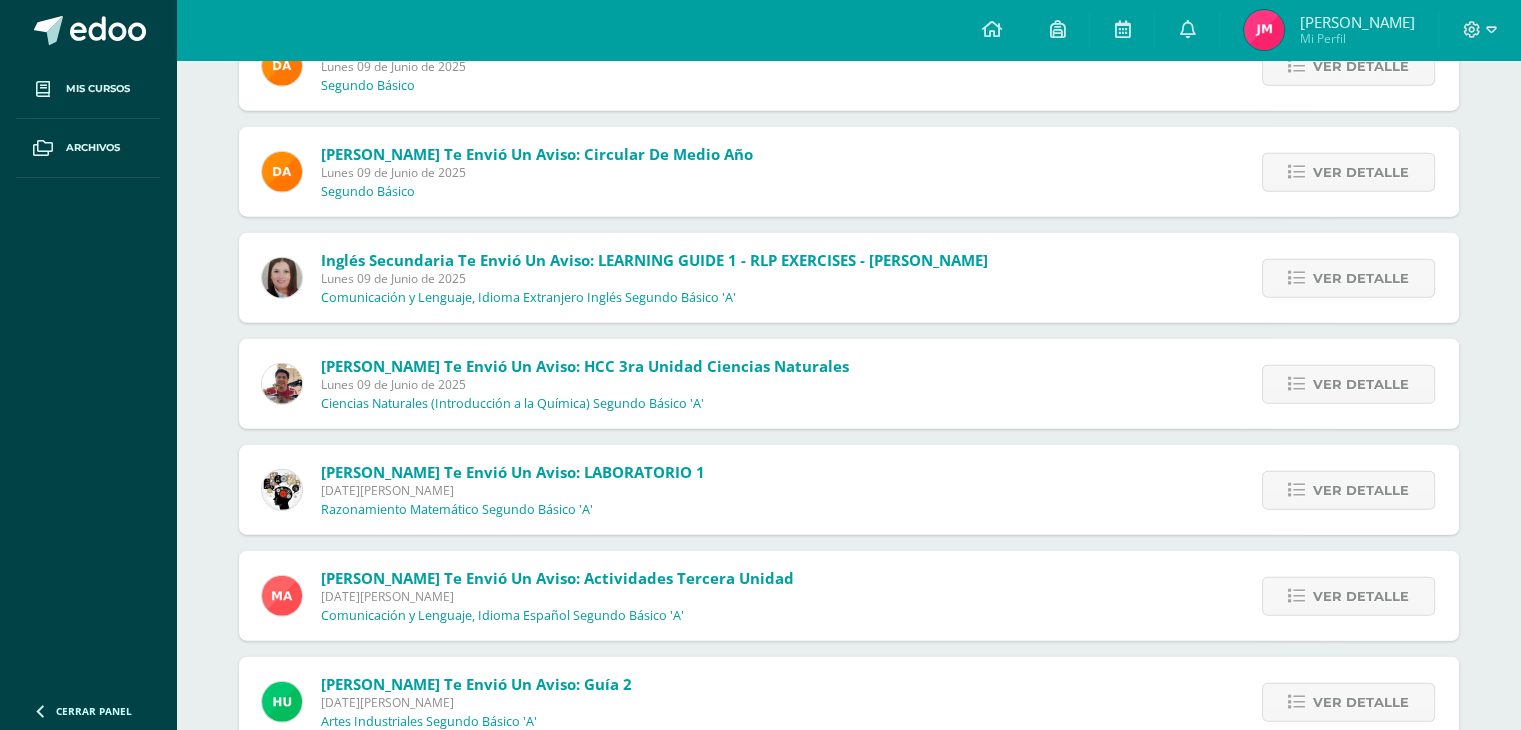 scroll, scrollTop: 12791, scrollLeft: 0, axis: vertical 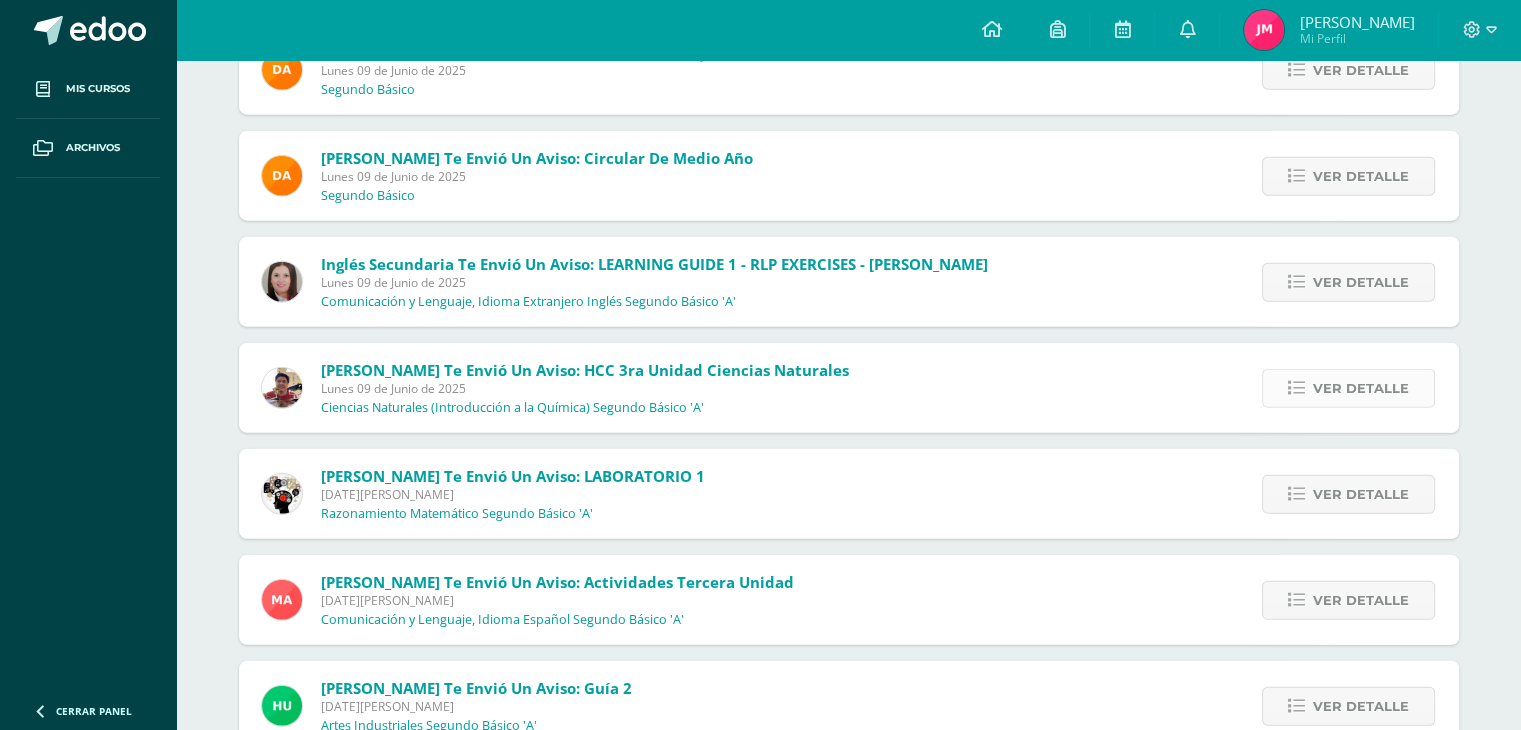 click on "Ver detalle" at bounding box center (1361, 388) 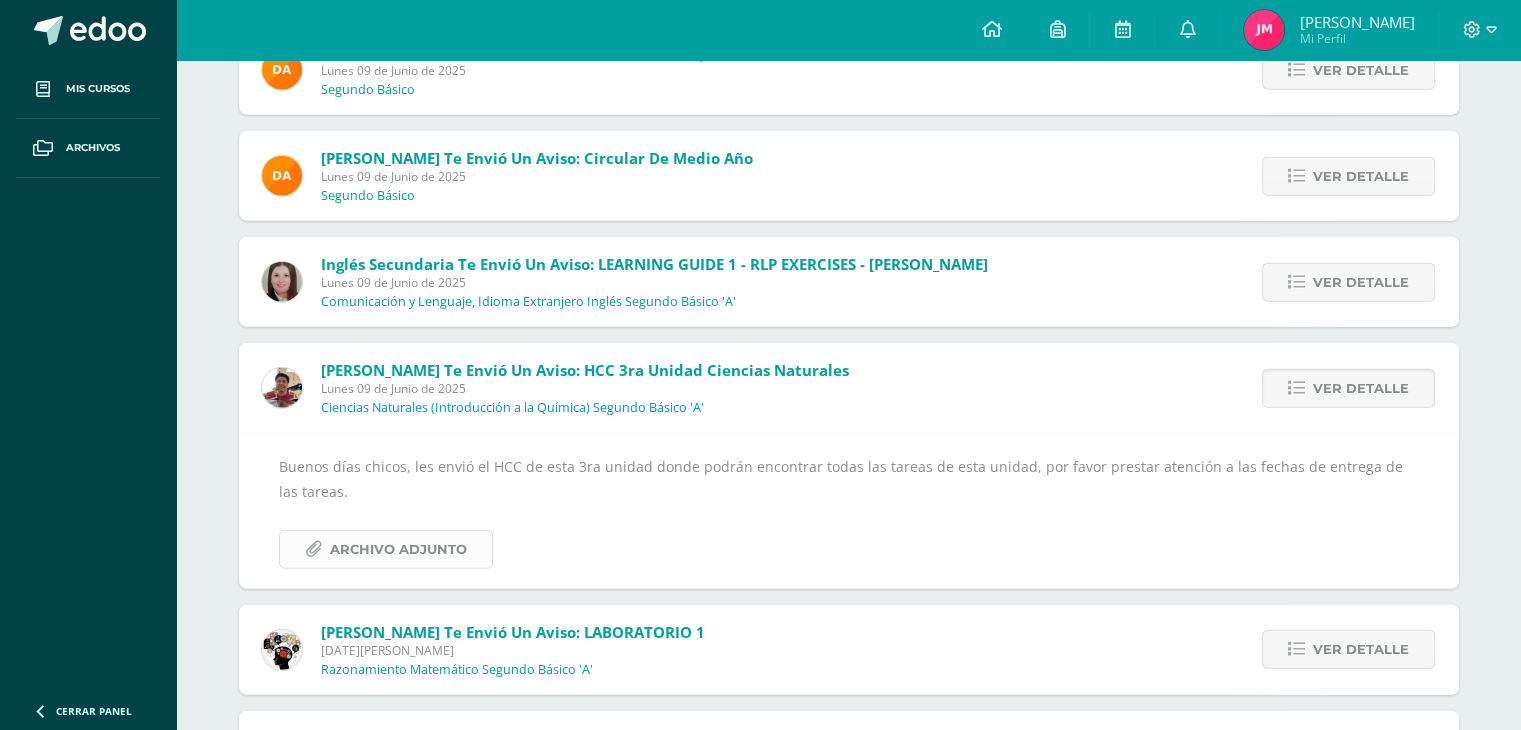 click on "Archivo Adjunto" at bounding box center [398, 549] 